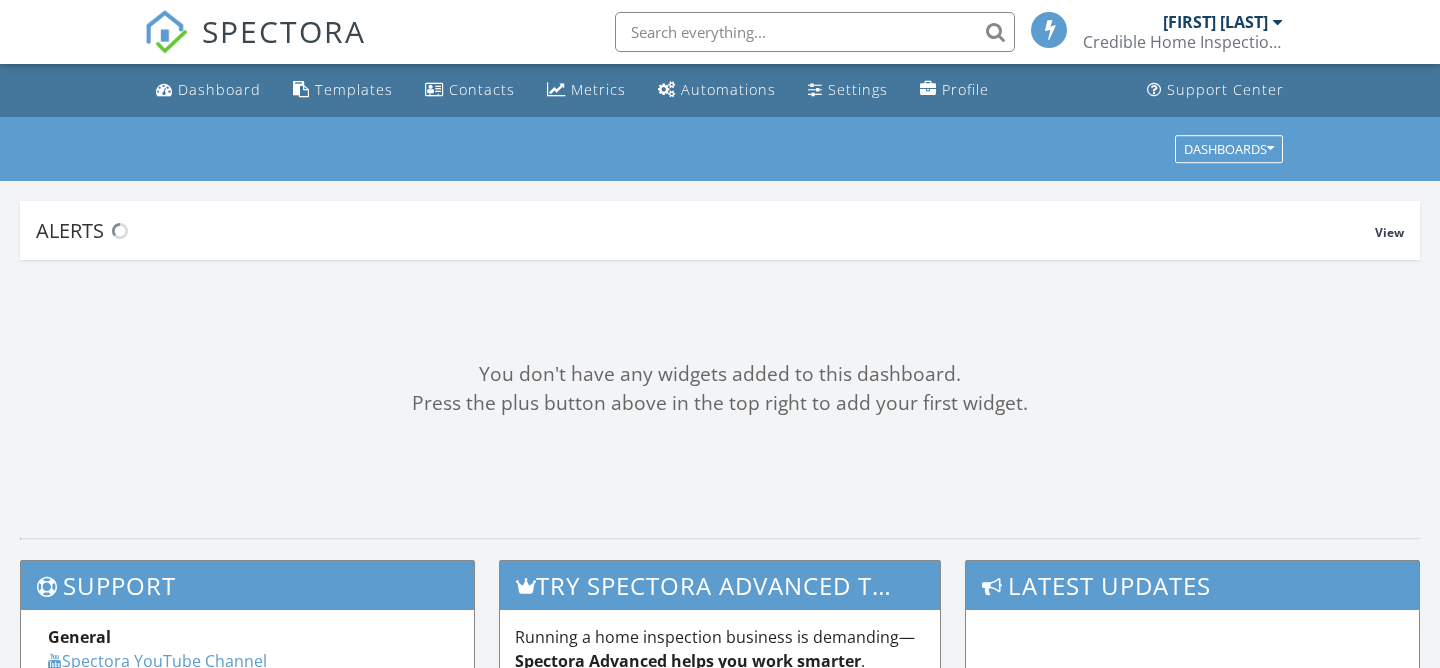 scroll, scrollTop: 0, scrollLeft: 0, axis: both 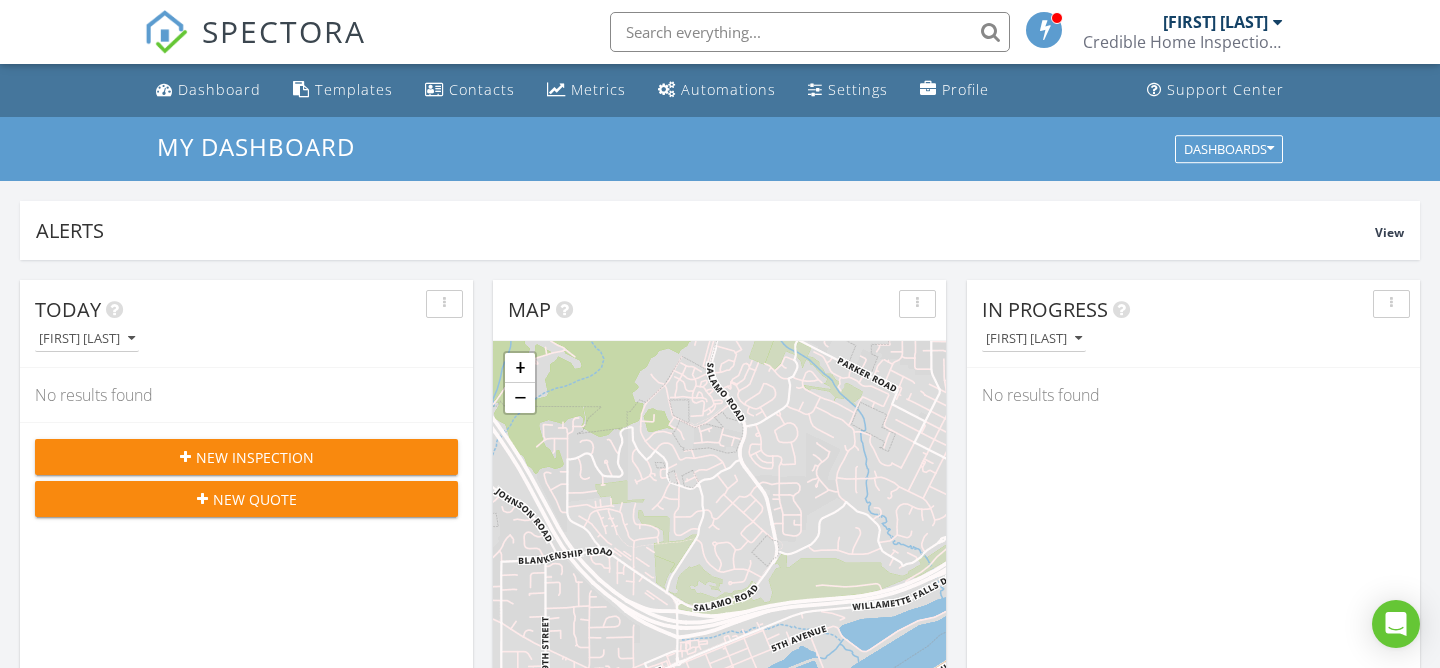 click on "Credible Home Inspections, CCB #216987" at bounding box center (1183, 42) 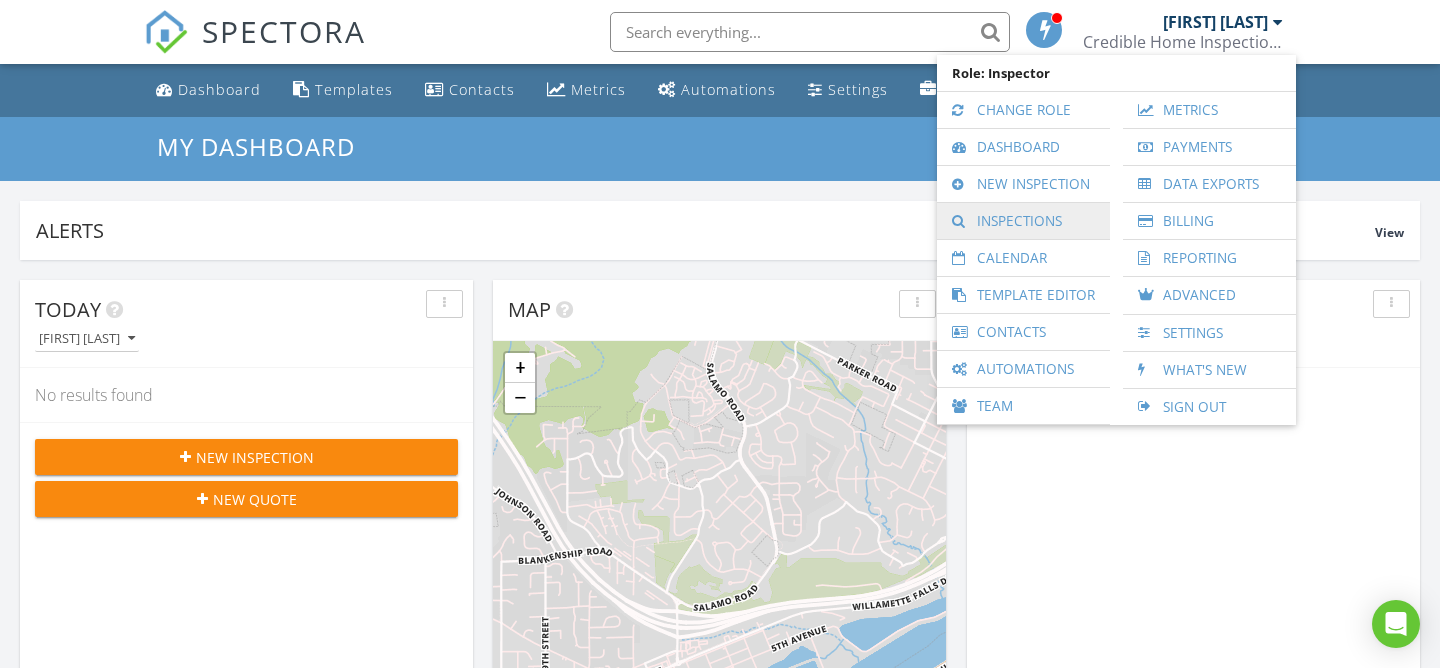 click on "Inspections" at bounding box center [1023, 221] 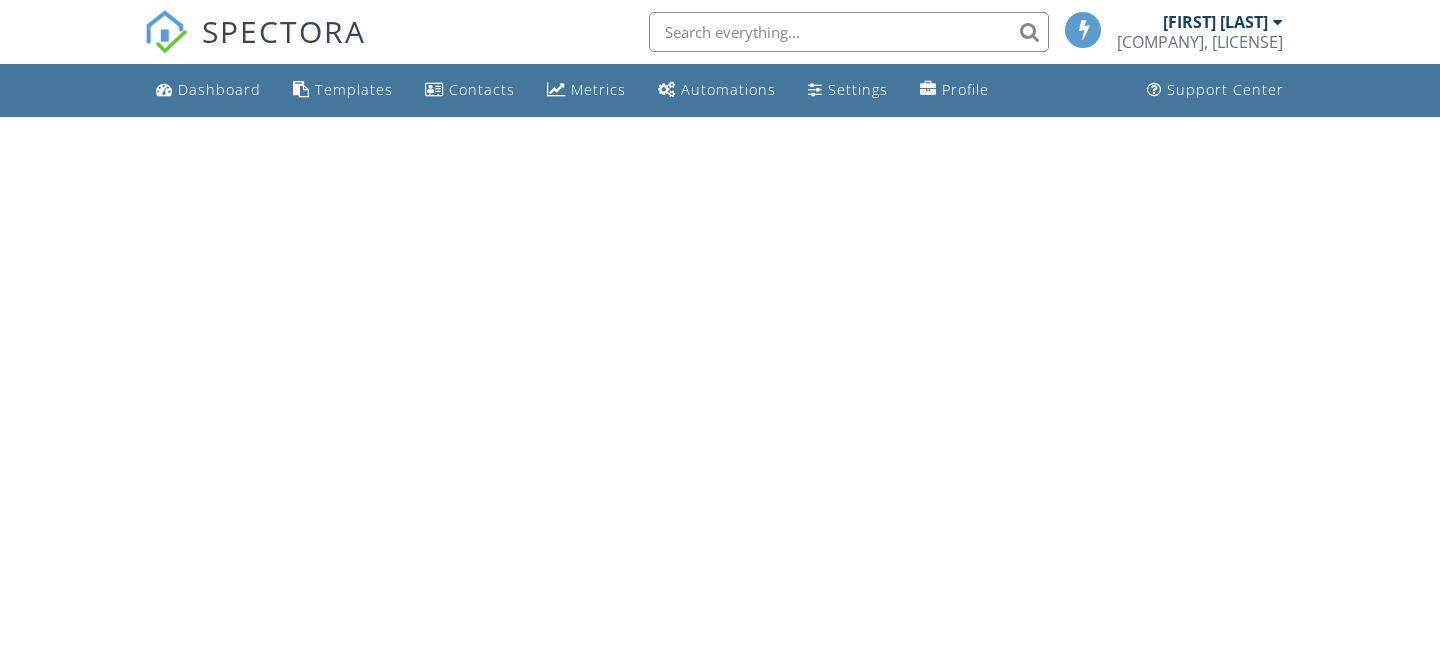 scroll, scrollTop: 0, scrollLeft: 0, axis: both 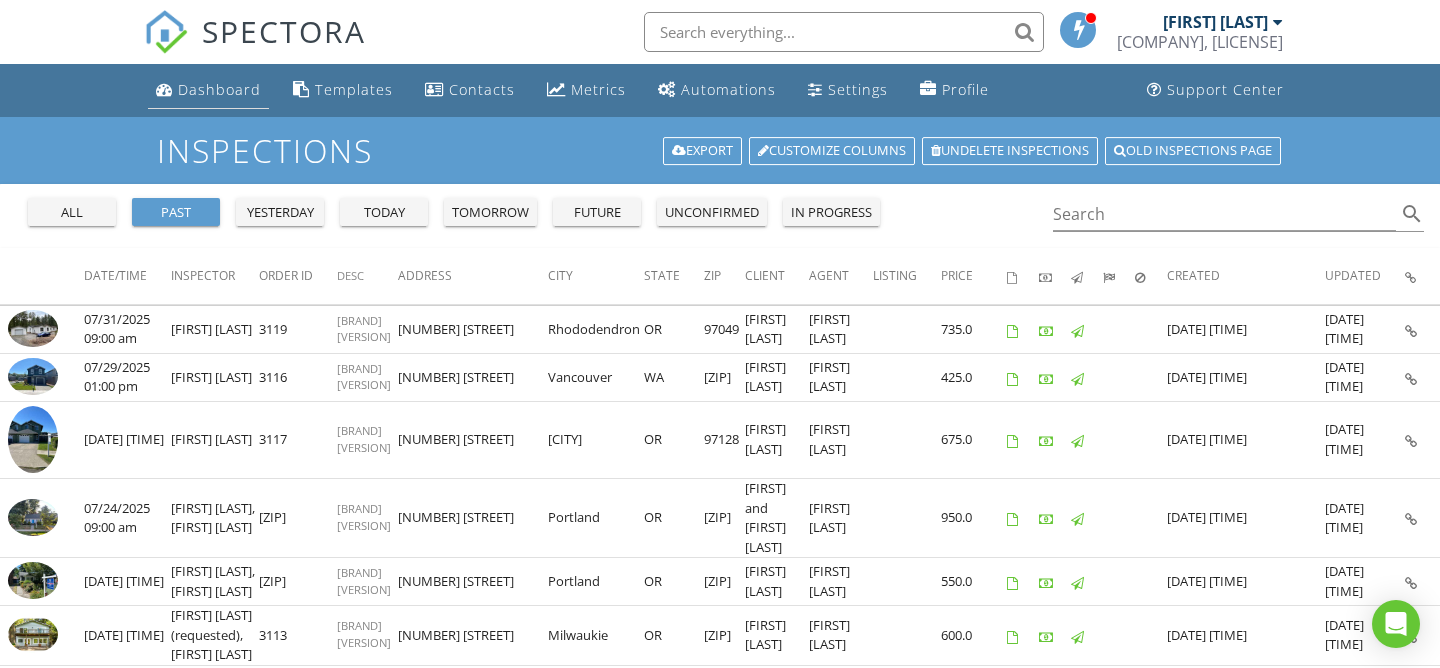 click on "Dashboard" at bounding box center (219, 89) 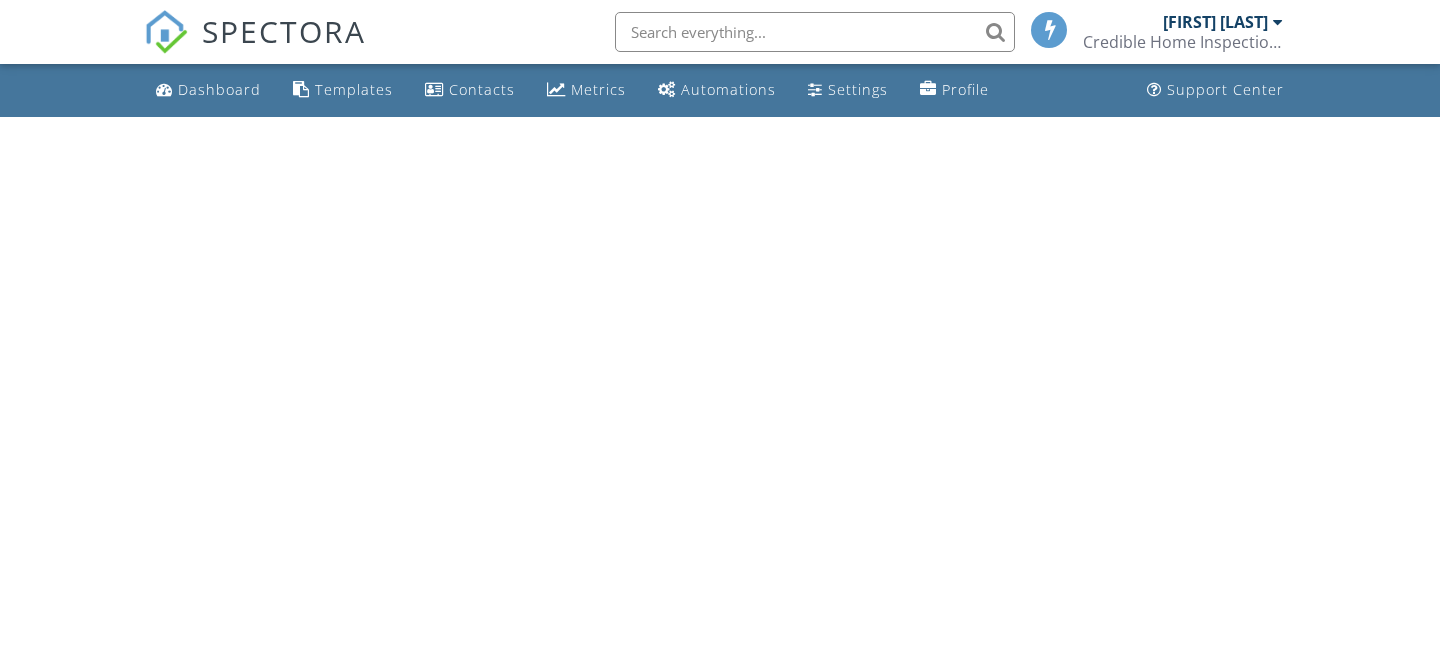 scroll, scrollTop: 0, scrollLeft: 0, axis: both 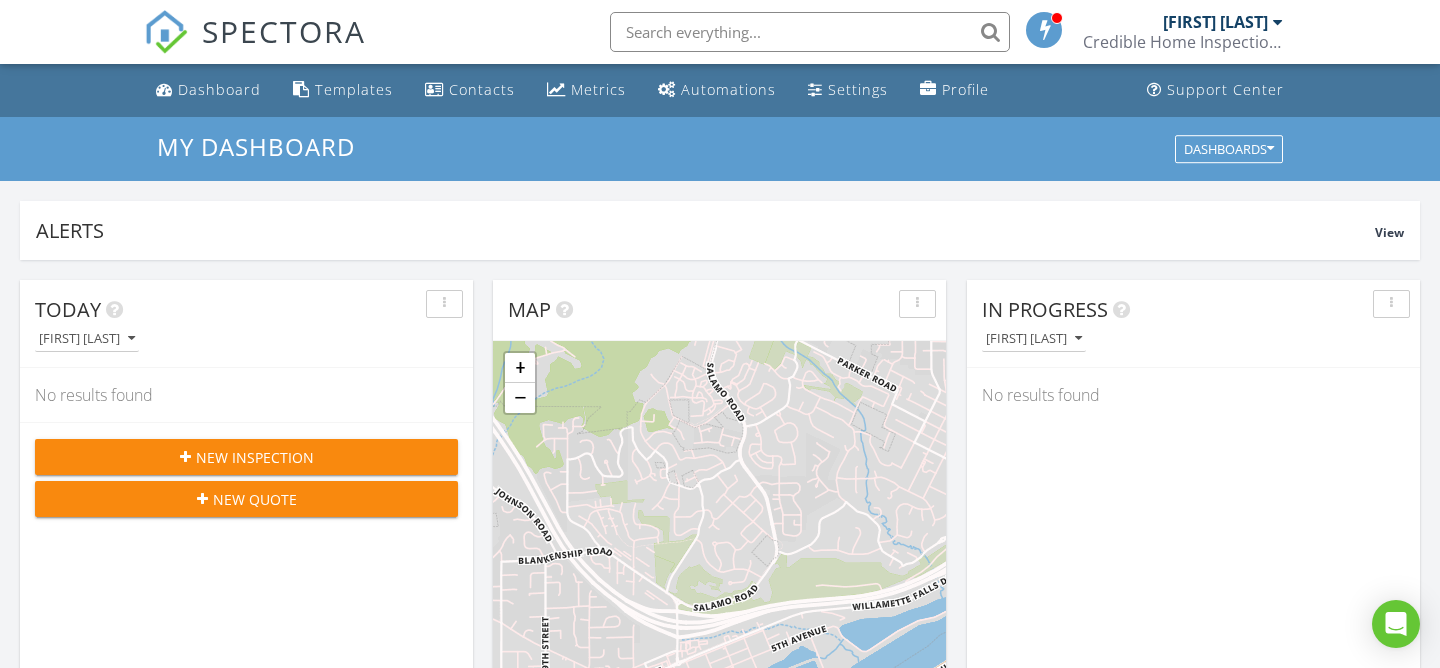 click on "New Inspection" at bounding box center [255, 457] 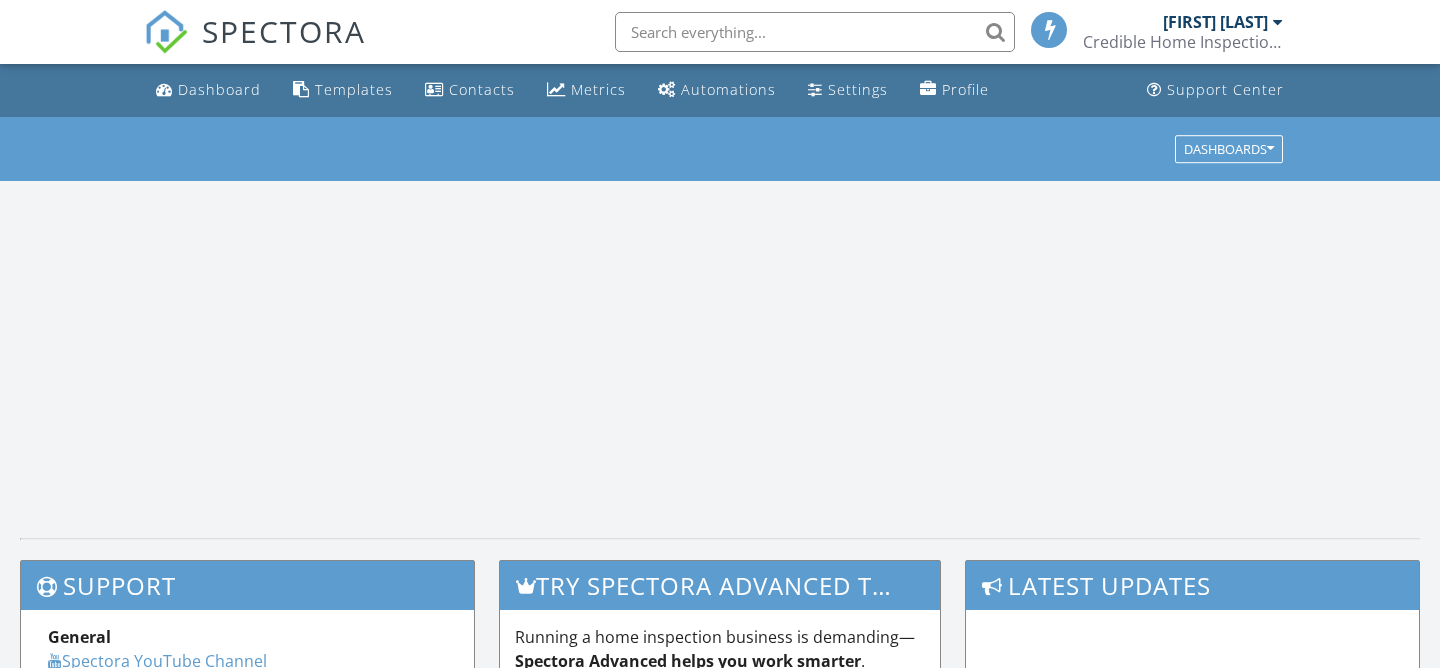 scroll, scrollTop: 0, scrollLeft: 0, axis: both 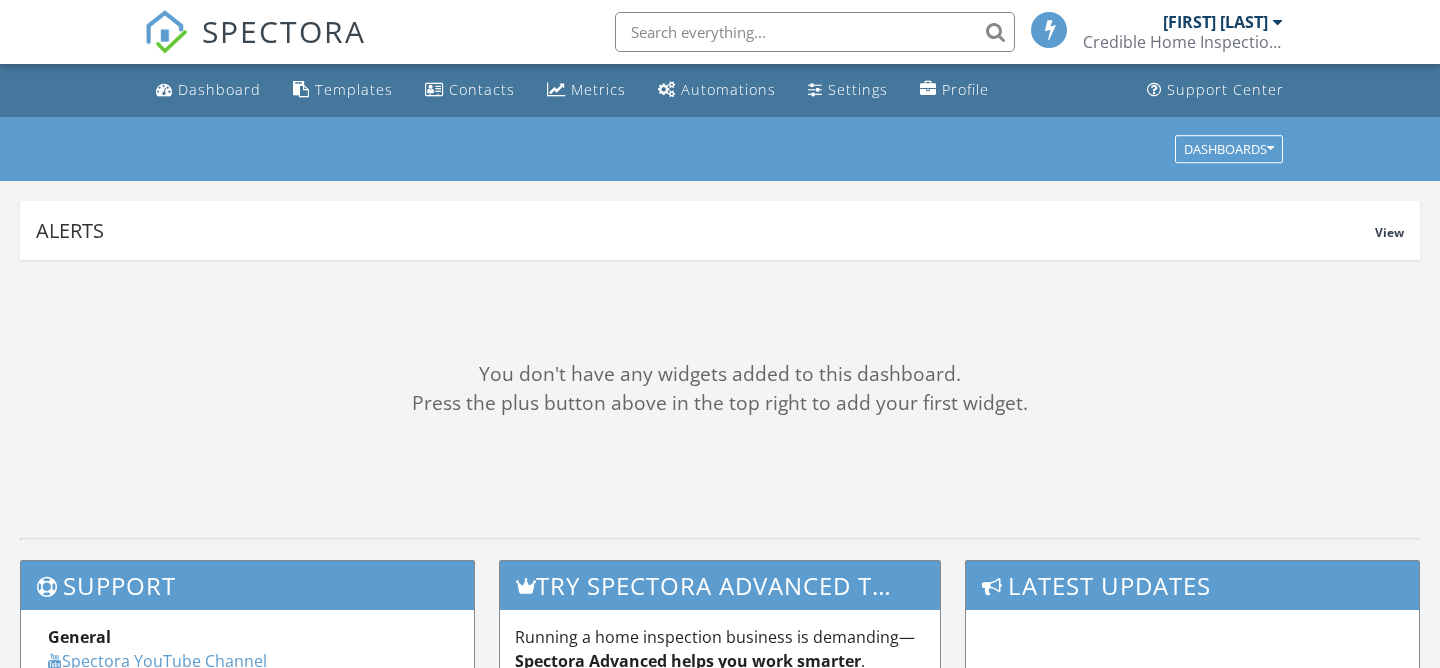 click at bounding box center (815, 32) 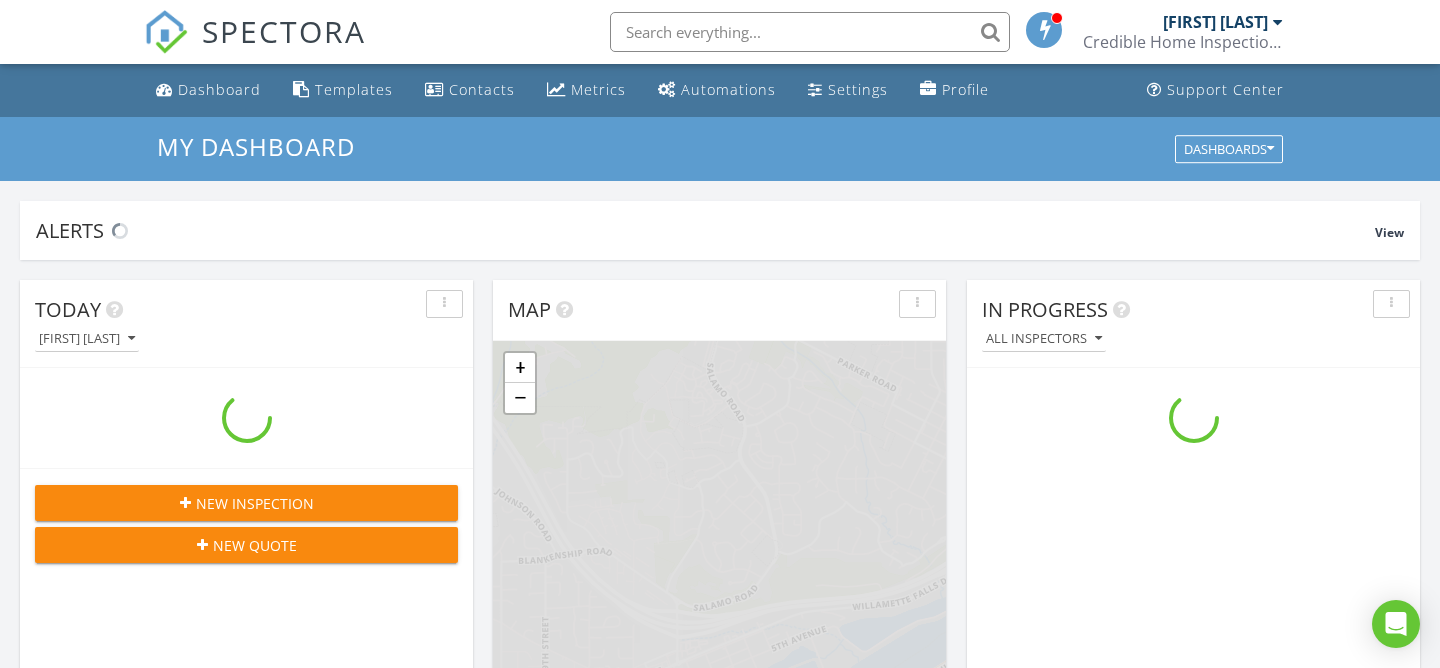 scroll, scrollTop: 10, scrollLeft: 10, axis: both 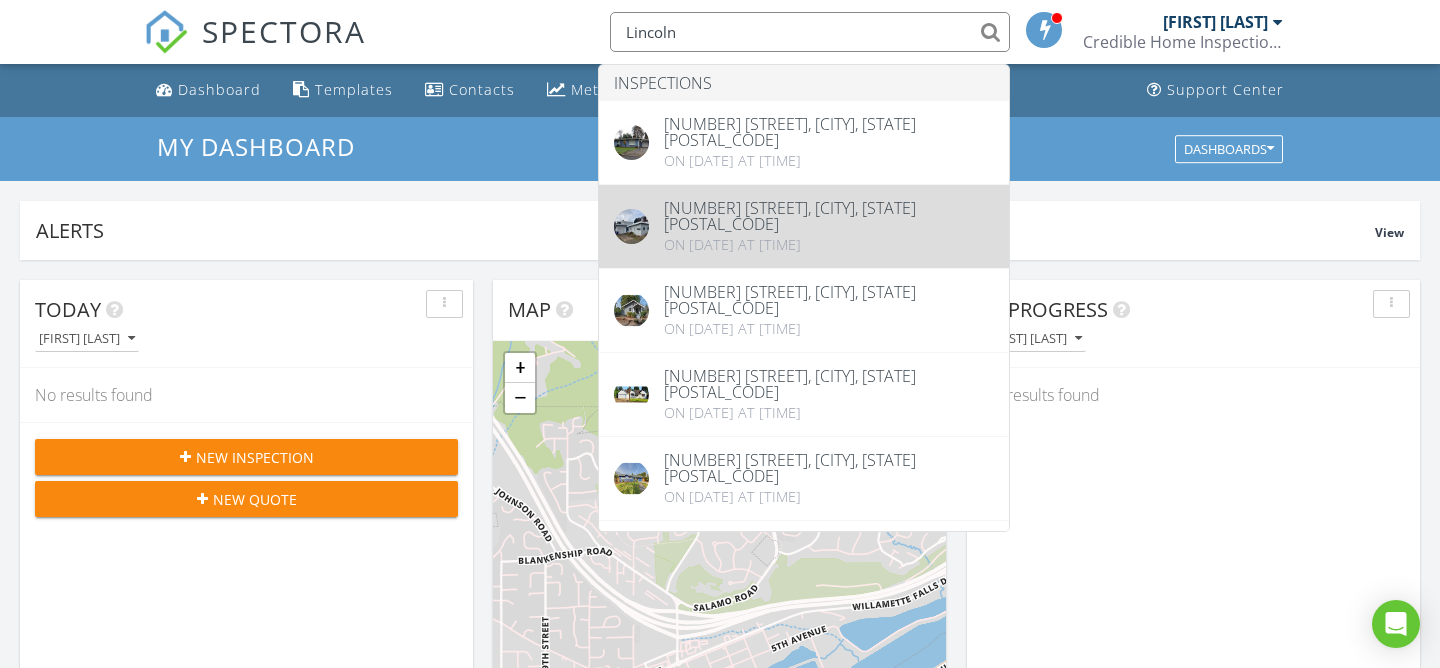 type on "Lincoln" 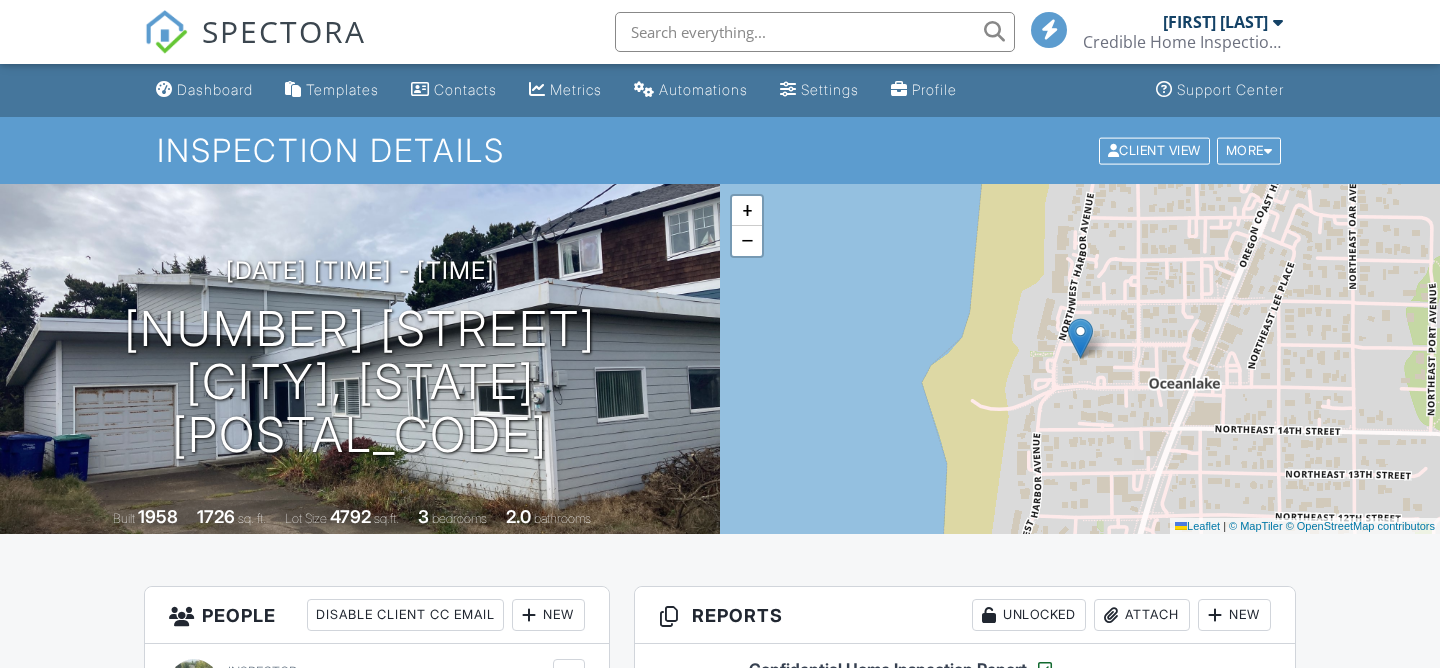 scroll, scrollTop: 881, scrollLeft: 0, axis: vertical 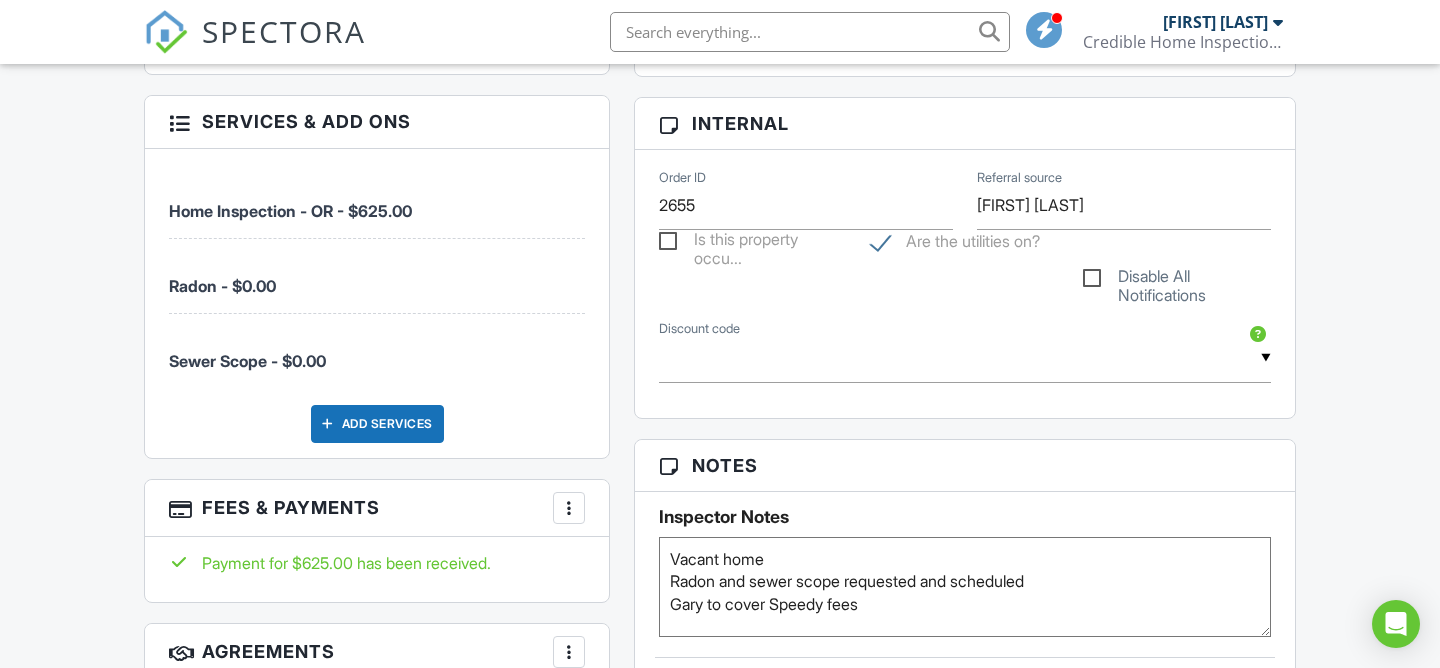 click on "More" at bounding box center (569, 508) 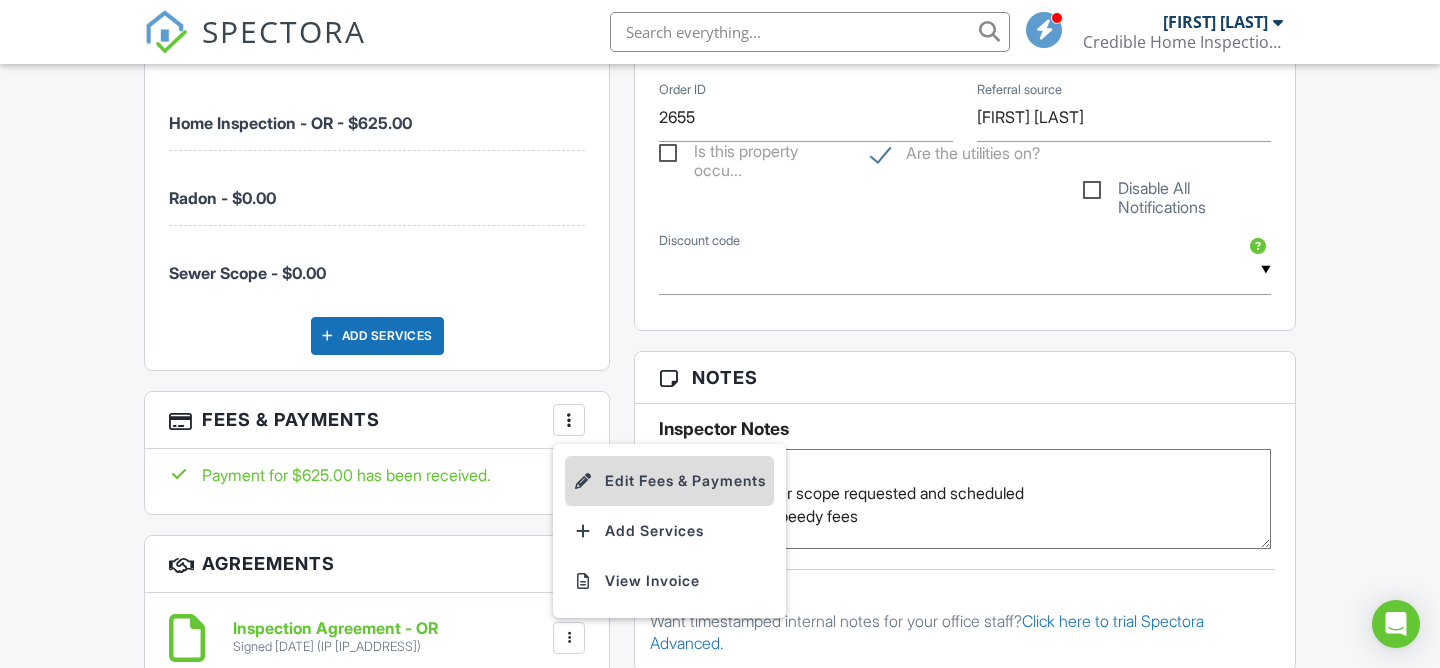 scroll, scrollTop: 1239, scrollLeft: 0, axis: vertical 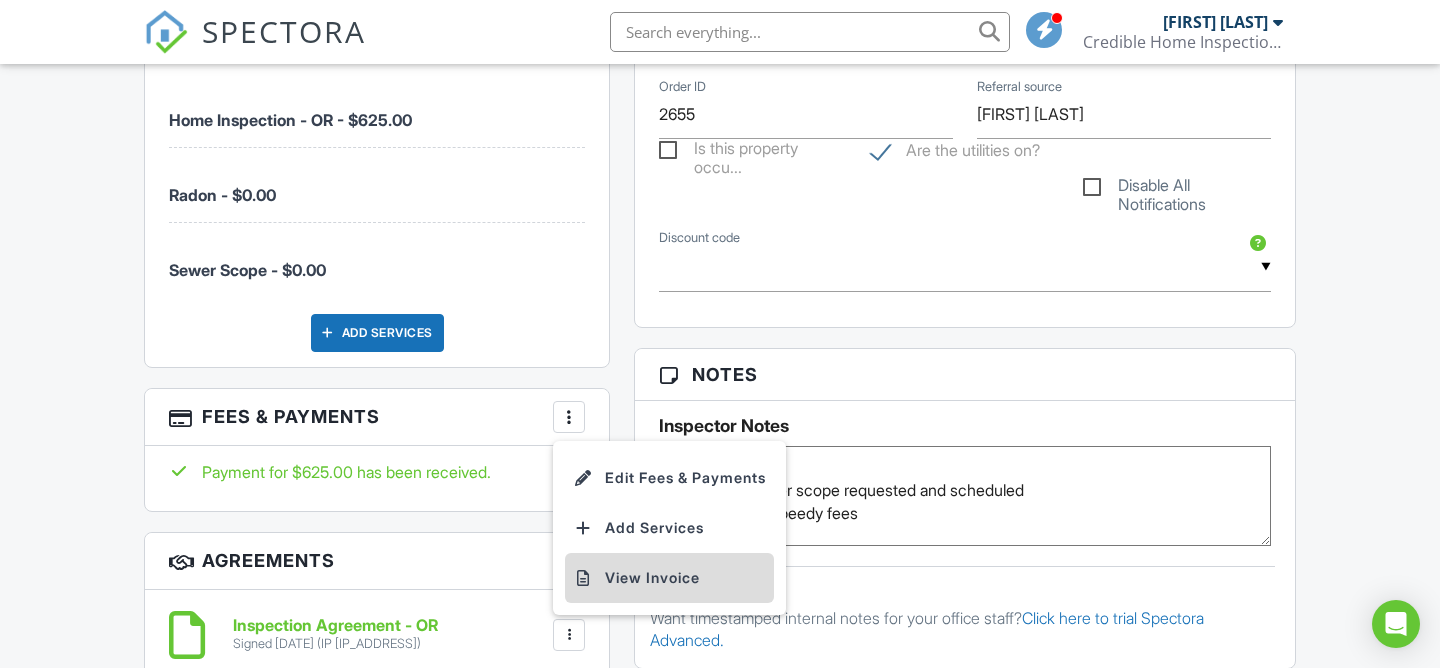 click on "View Invoice" at bounding box center (669, 578) 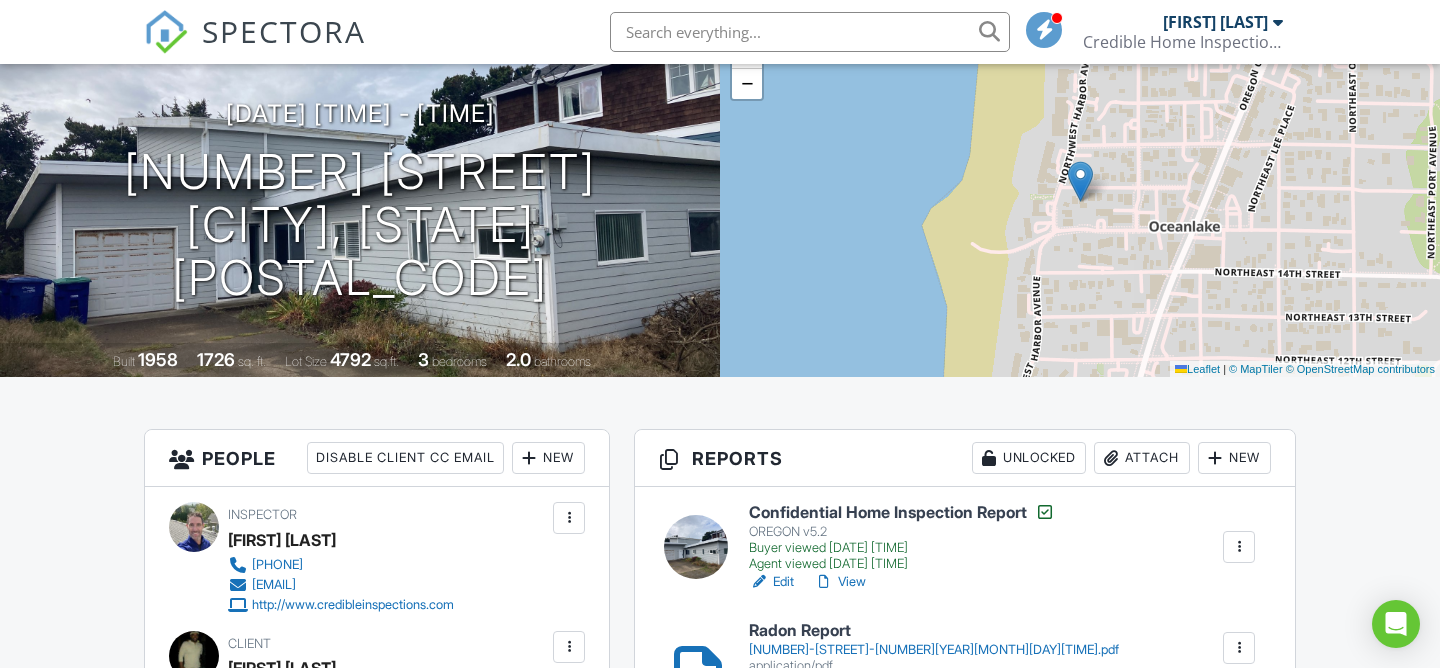 scroll, scrollTop: 0, scrollLeft: 0, axis: both 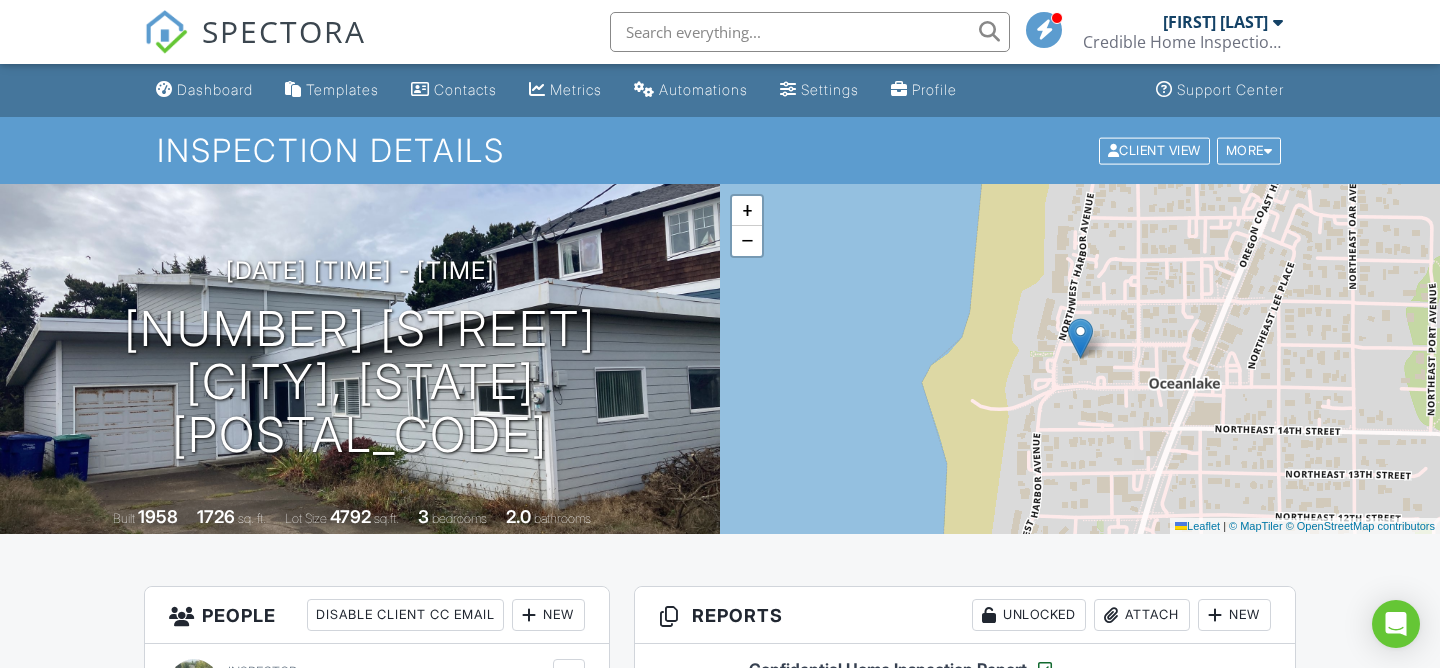 click at bounding box center (810, 32) 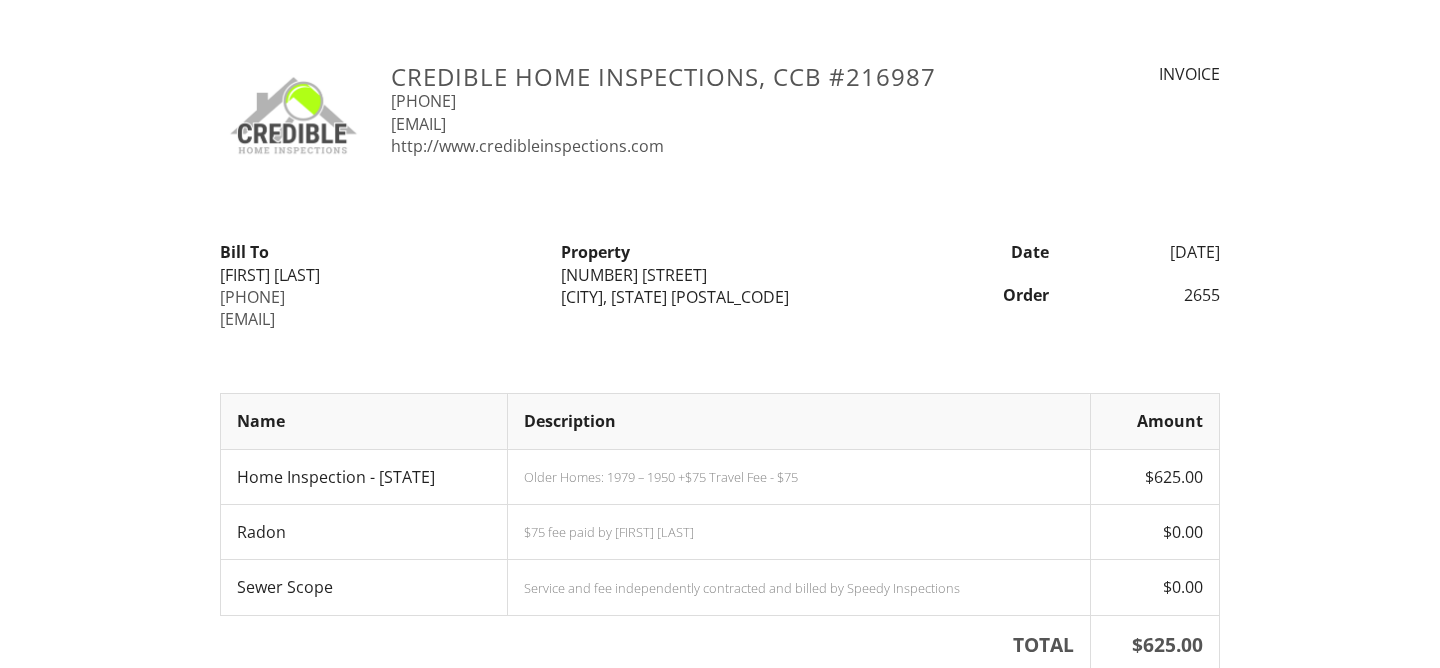 scroll, scrollTop: 0, scrollLeft: 0, axis: both 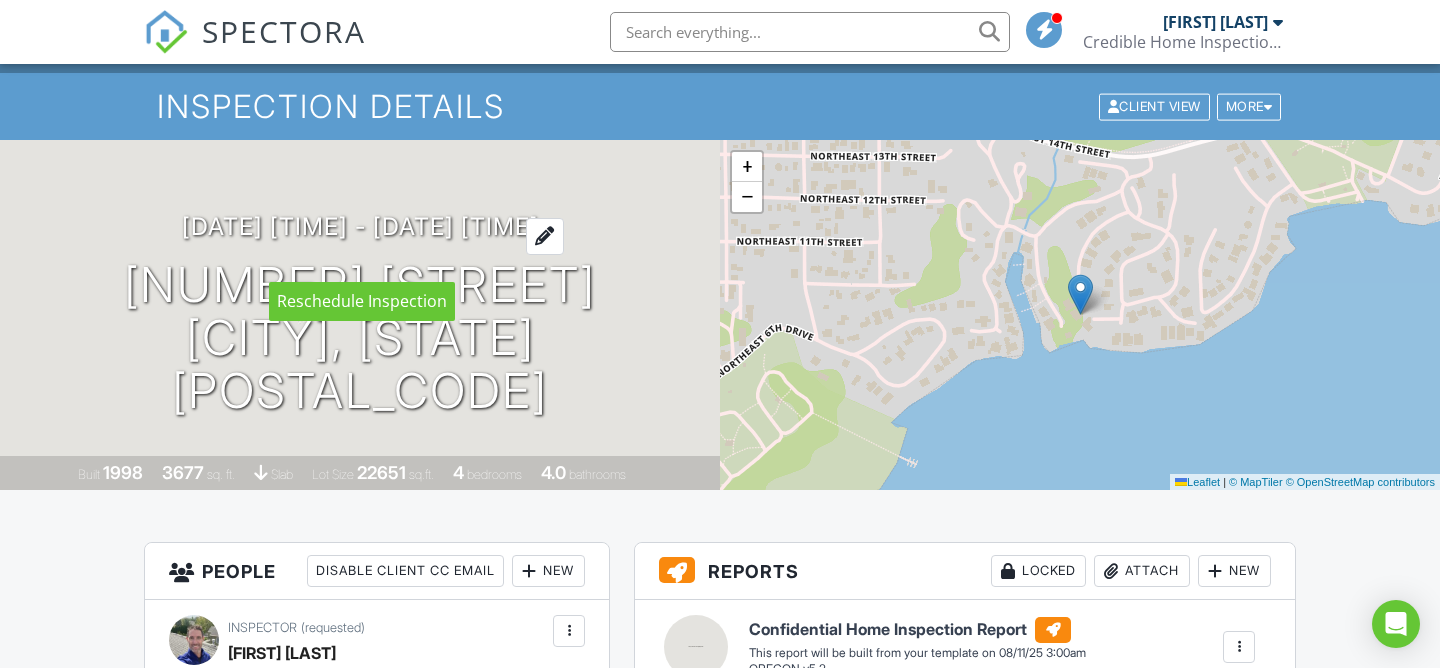 click at bounding box center (545, 236) 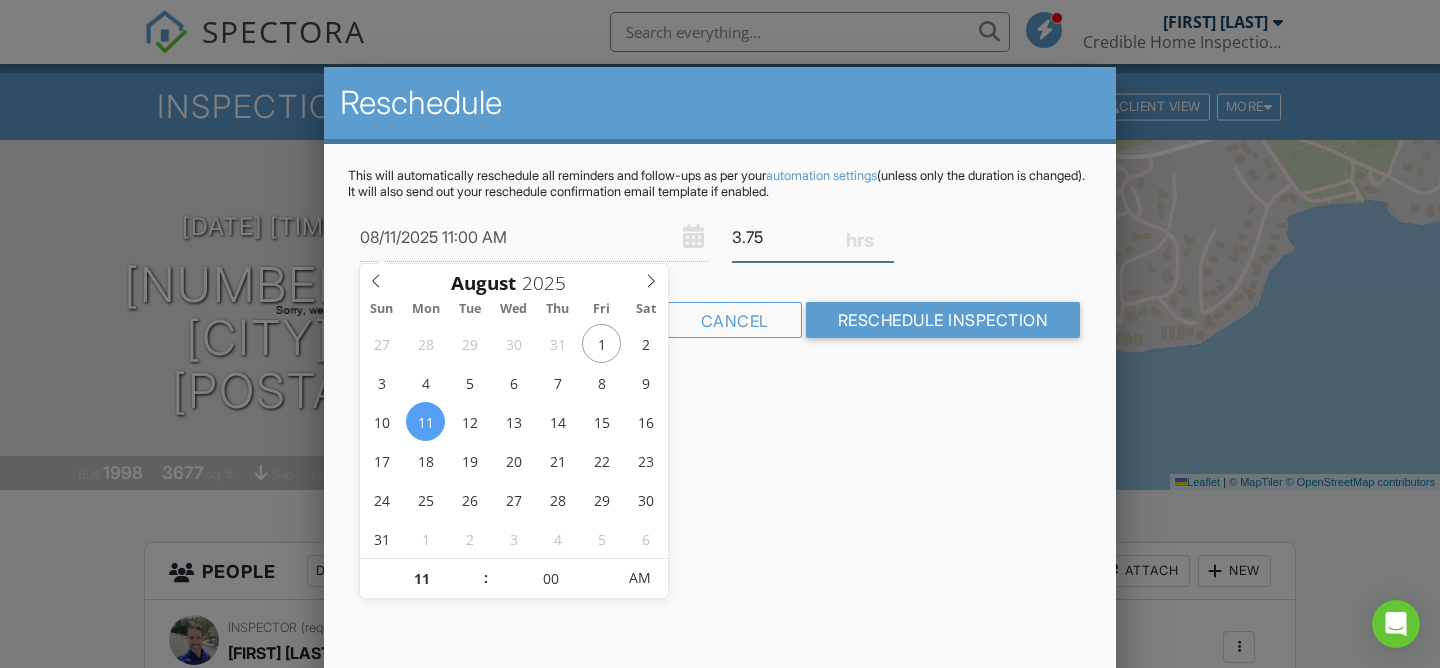 click on "3.75" at bounding box center [813, 237] 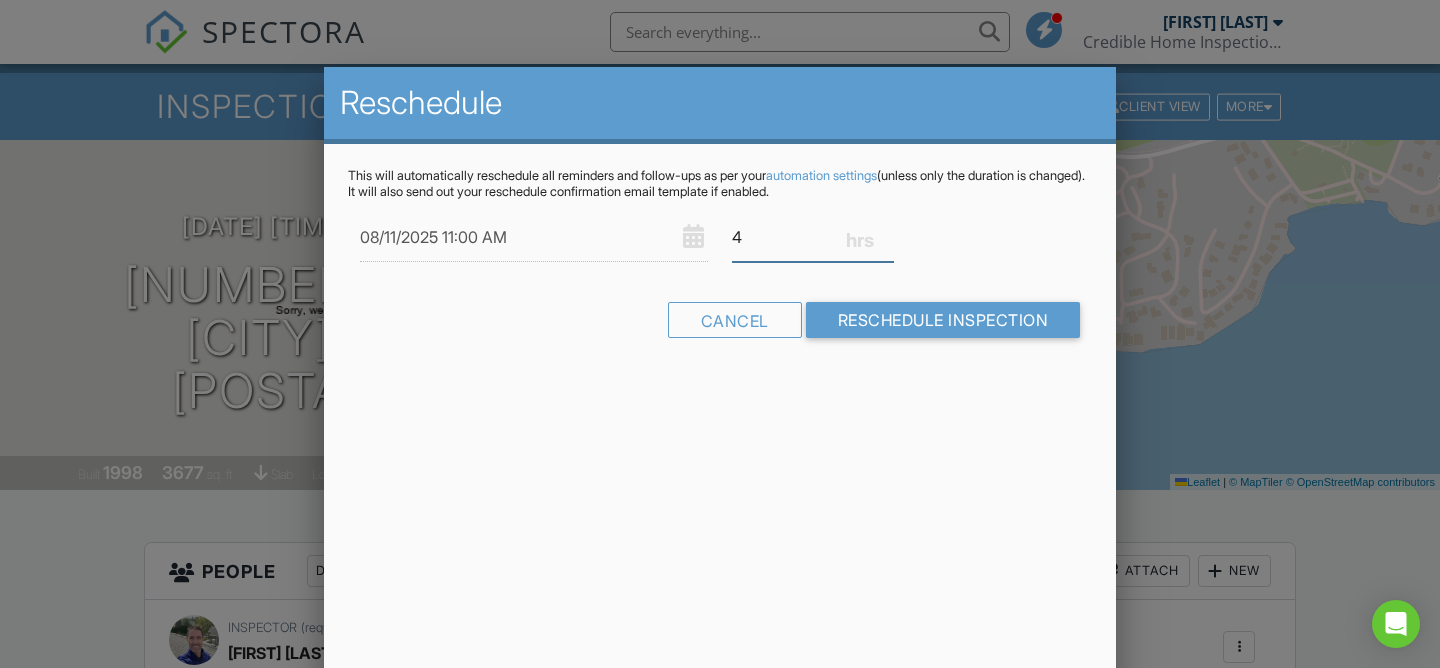 type on "4" 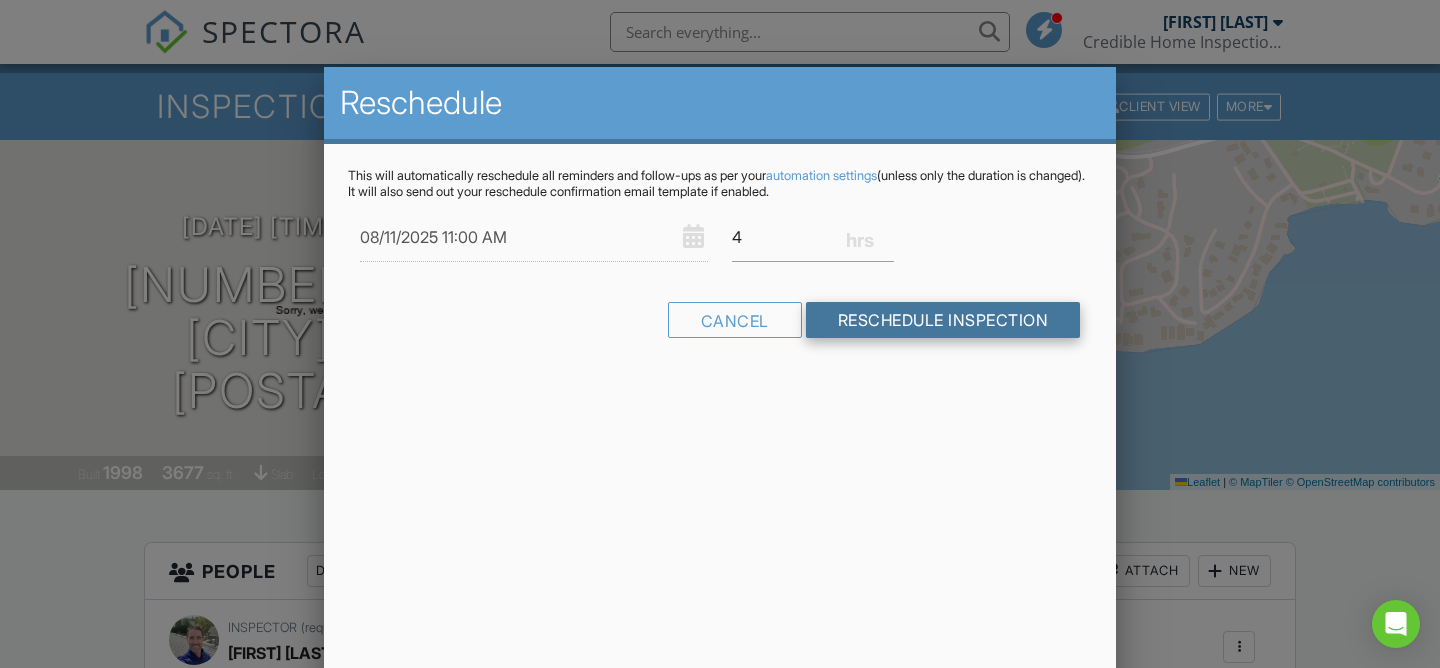 click on "Reschedule Inspection" at bounding box center [943, 320] 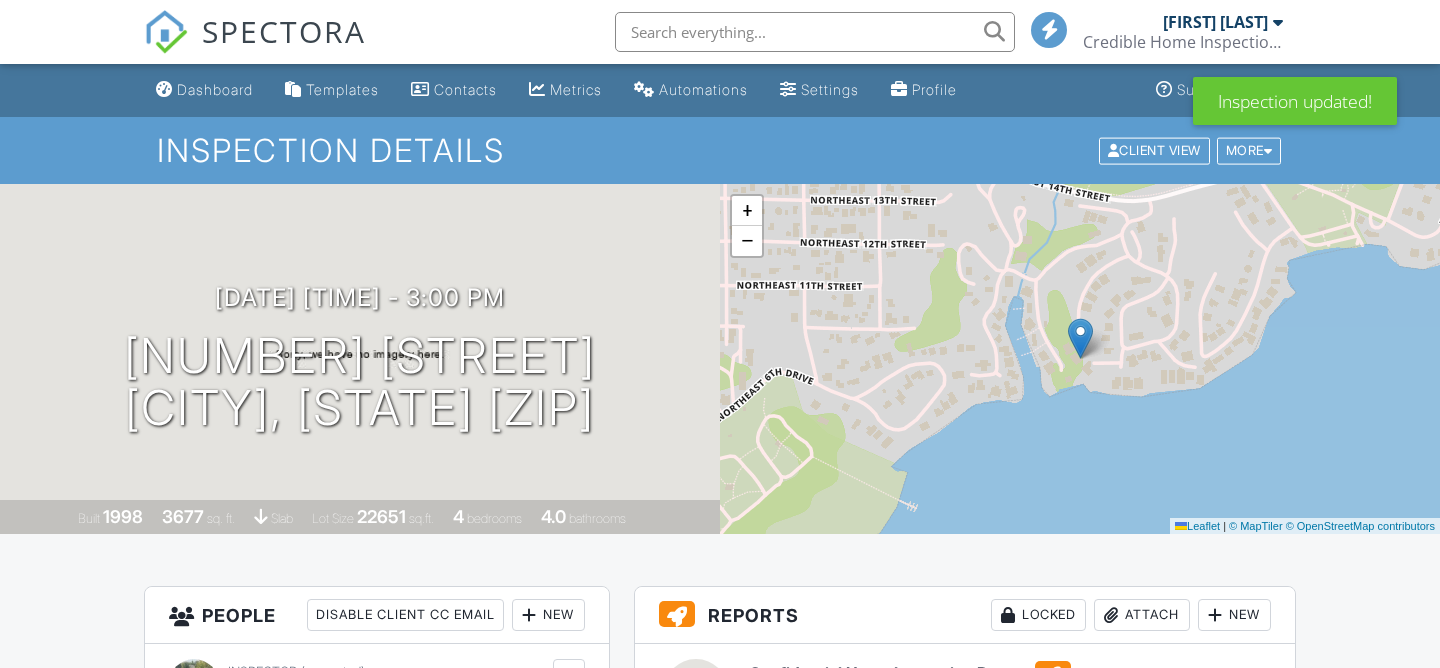 scroll, scrollTop: 0, scrollLeft: 0, axis: both 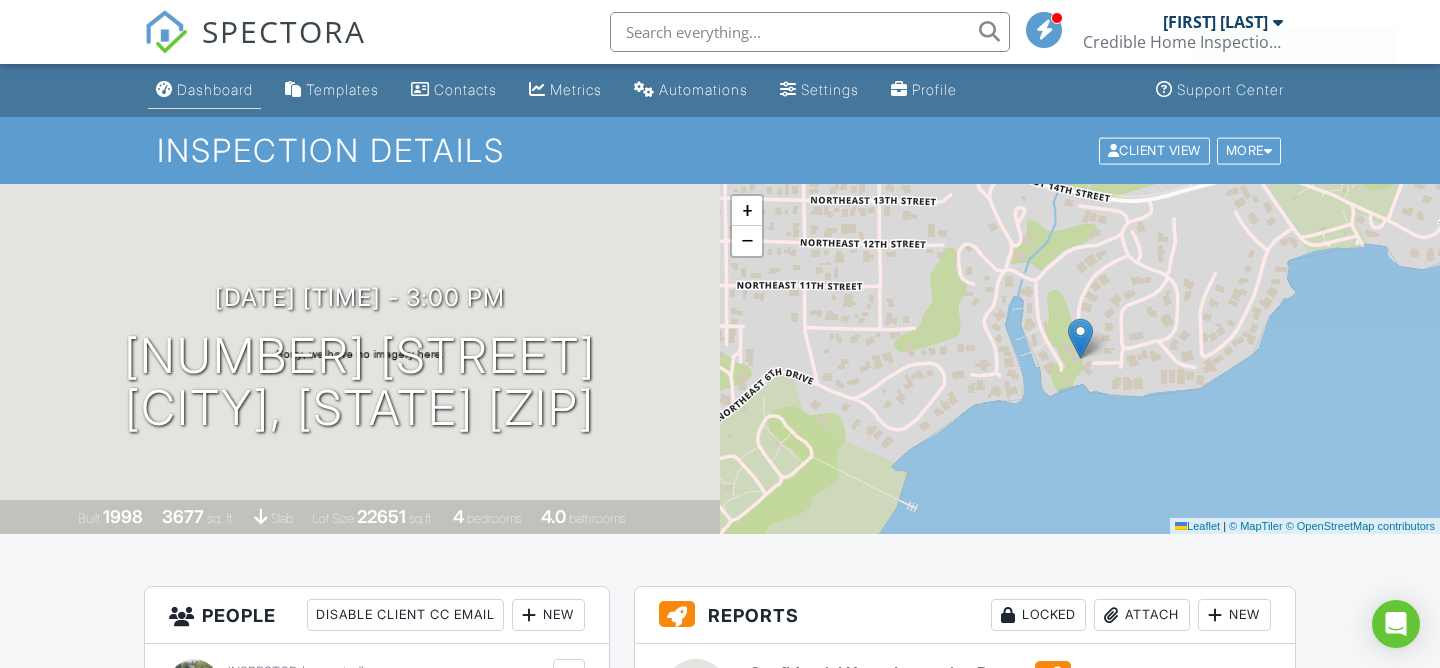 click on "Dashboard" at bounding box center [215, 89] 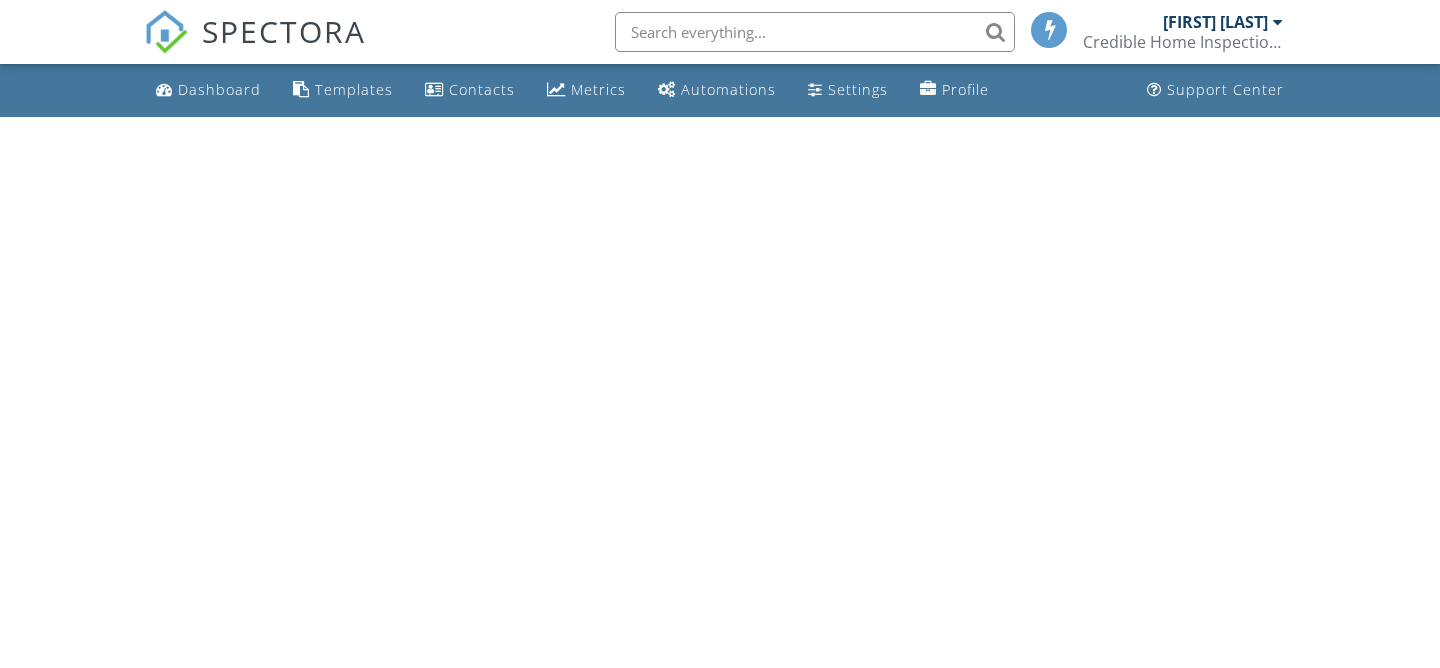 scroll, scrollTop: 0, scrollLeft: 0, axis: both 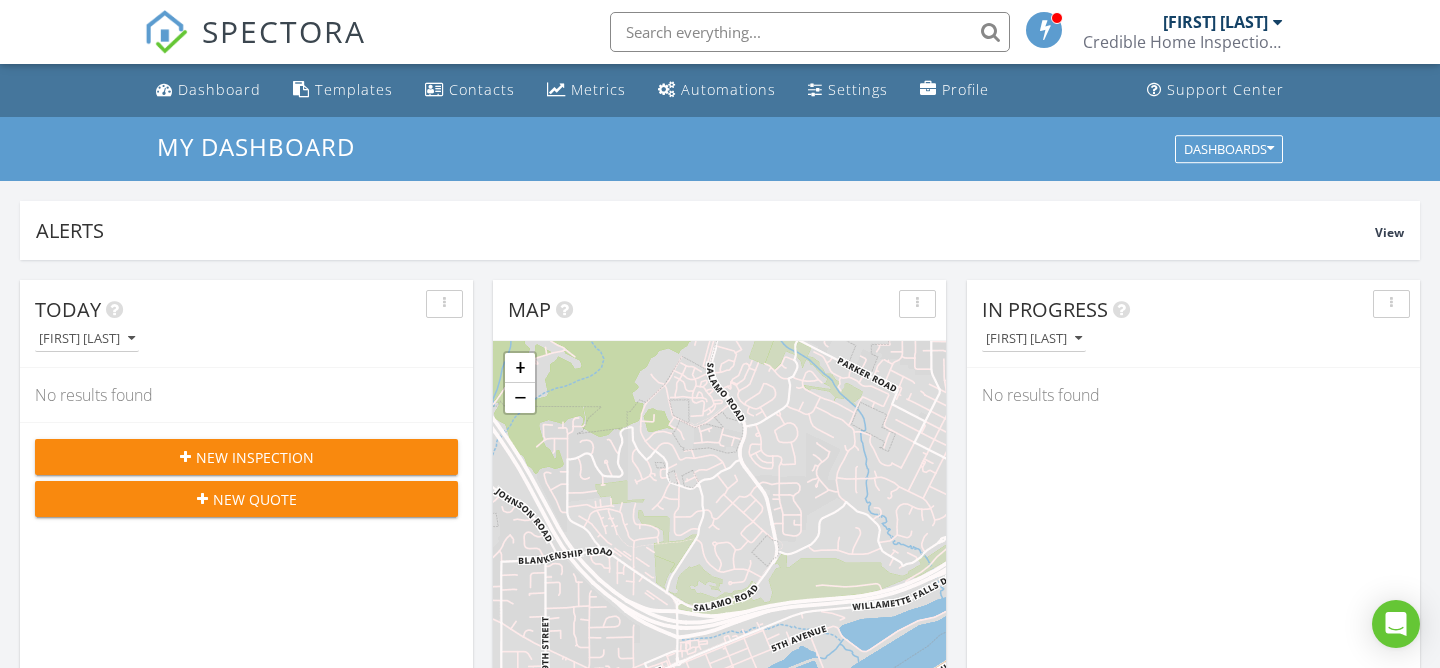 click on "Credible Home Inspections, CCB #216987" at bounding box center [1183, 42] 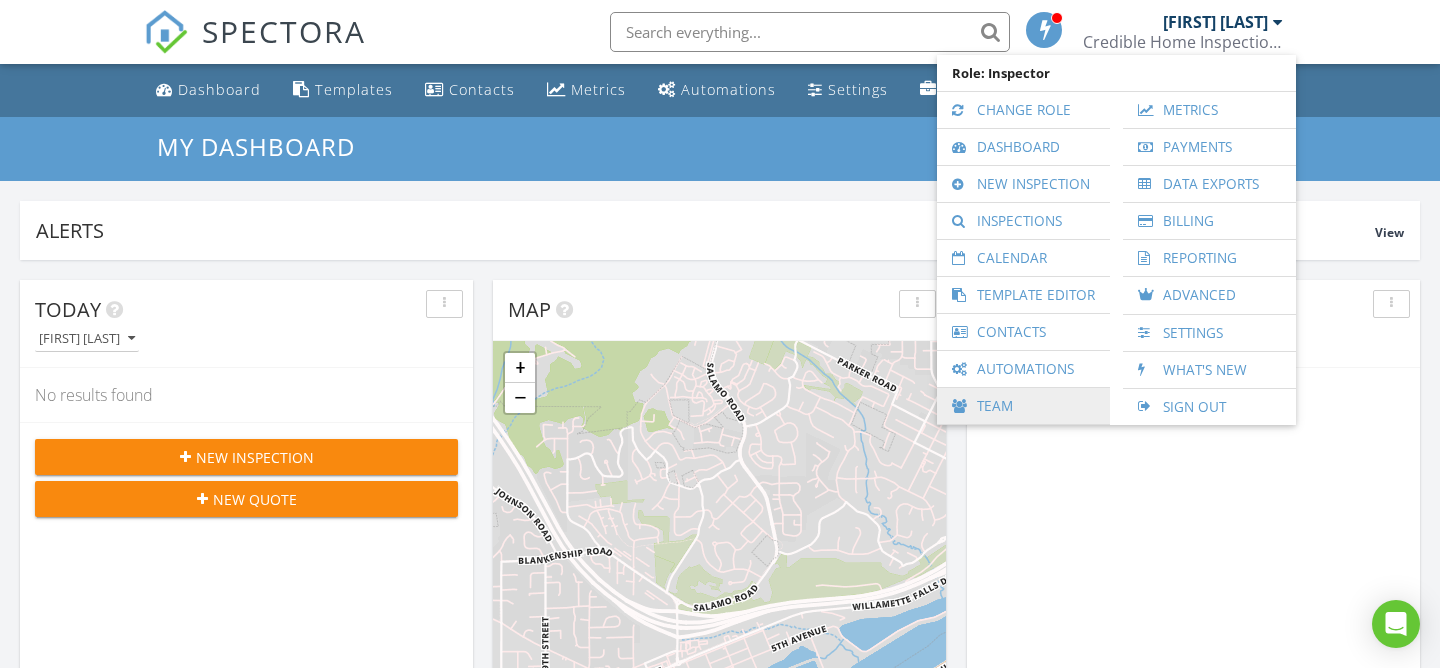 click on "Team" at bounding box center (1023, 406) 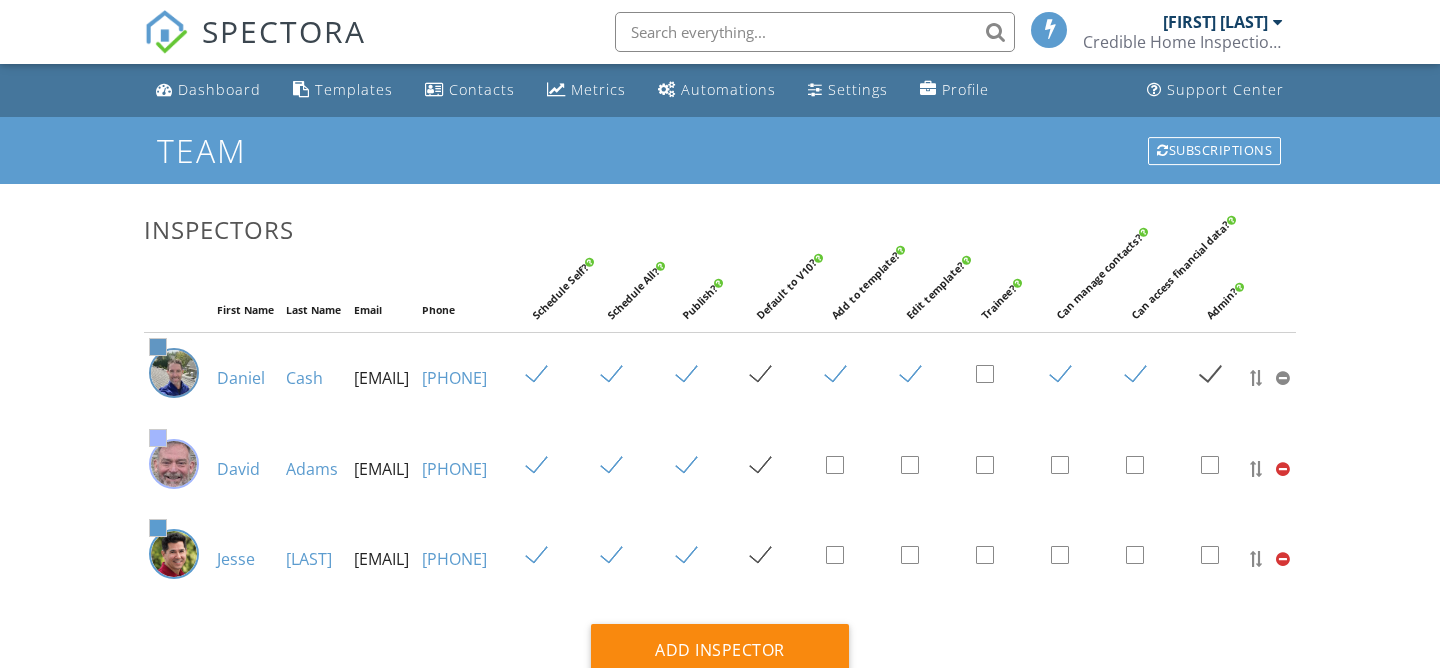scroll, scrollTop: 0, scrollLeft: 0, axis: both 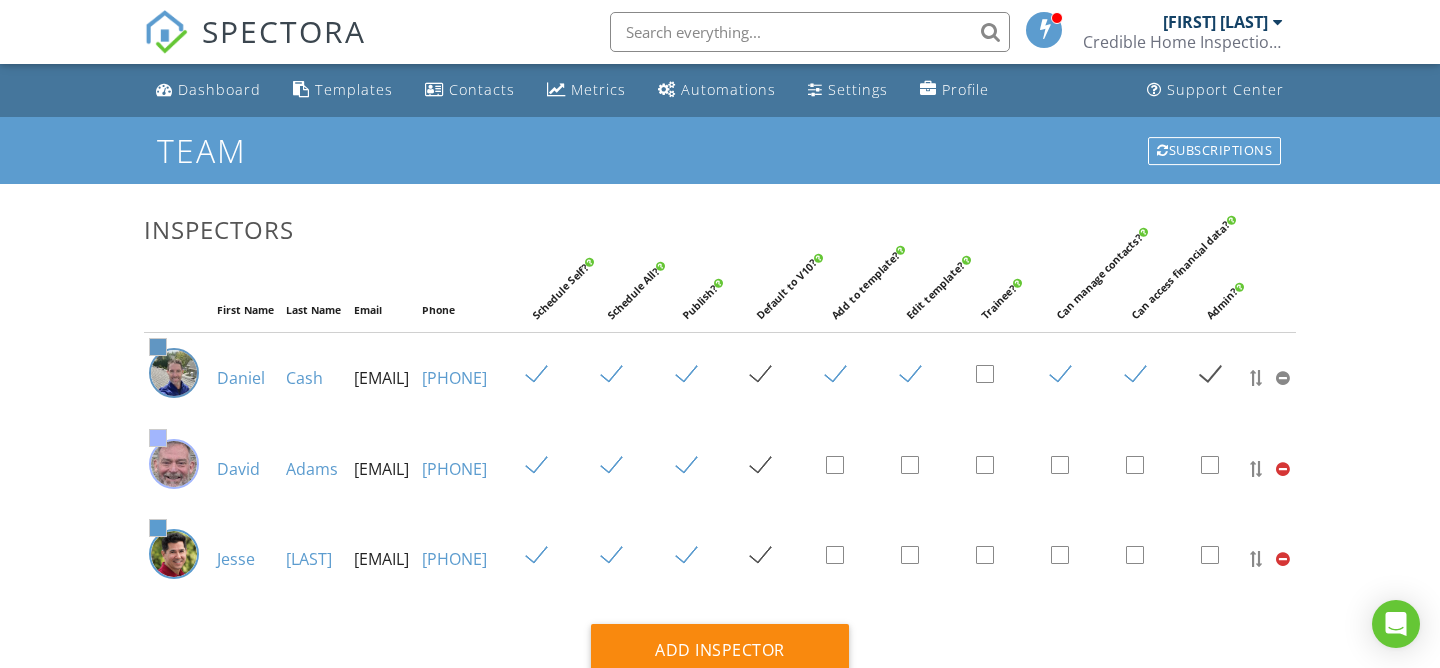 click on "[FIRST] [LAST]" at bounding box center (1215, 22) 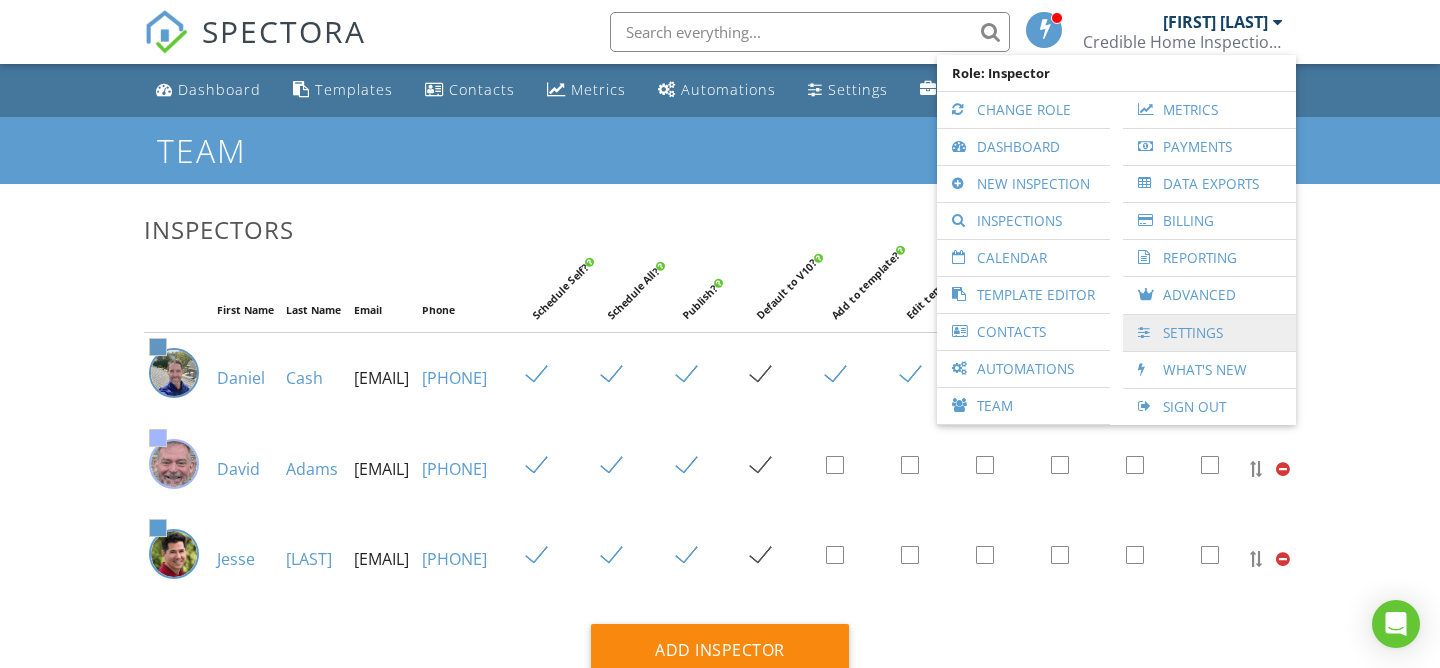 click on "Settings" at bounding box center [1209, 333] 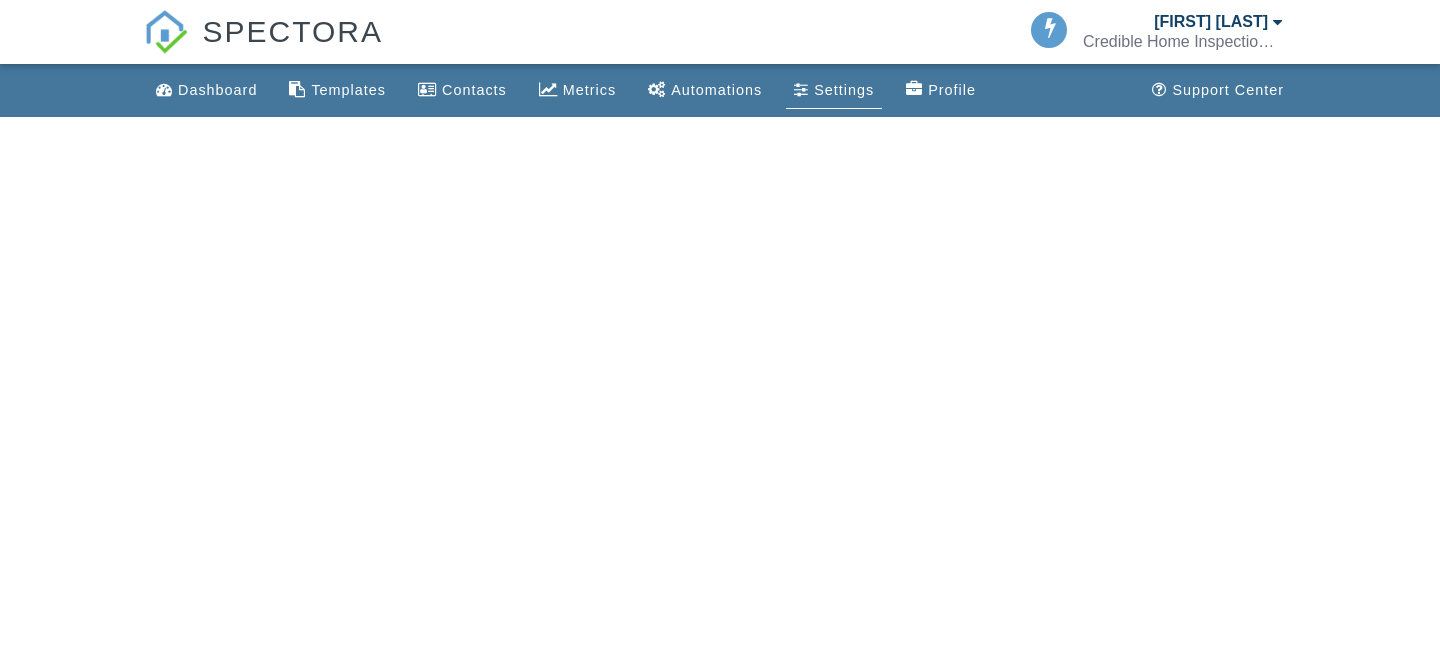 scroll, scrollTop: 0, scrollLeft: 0, axis: both 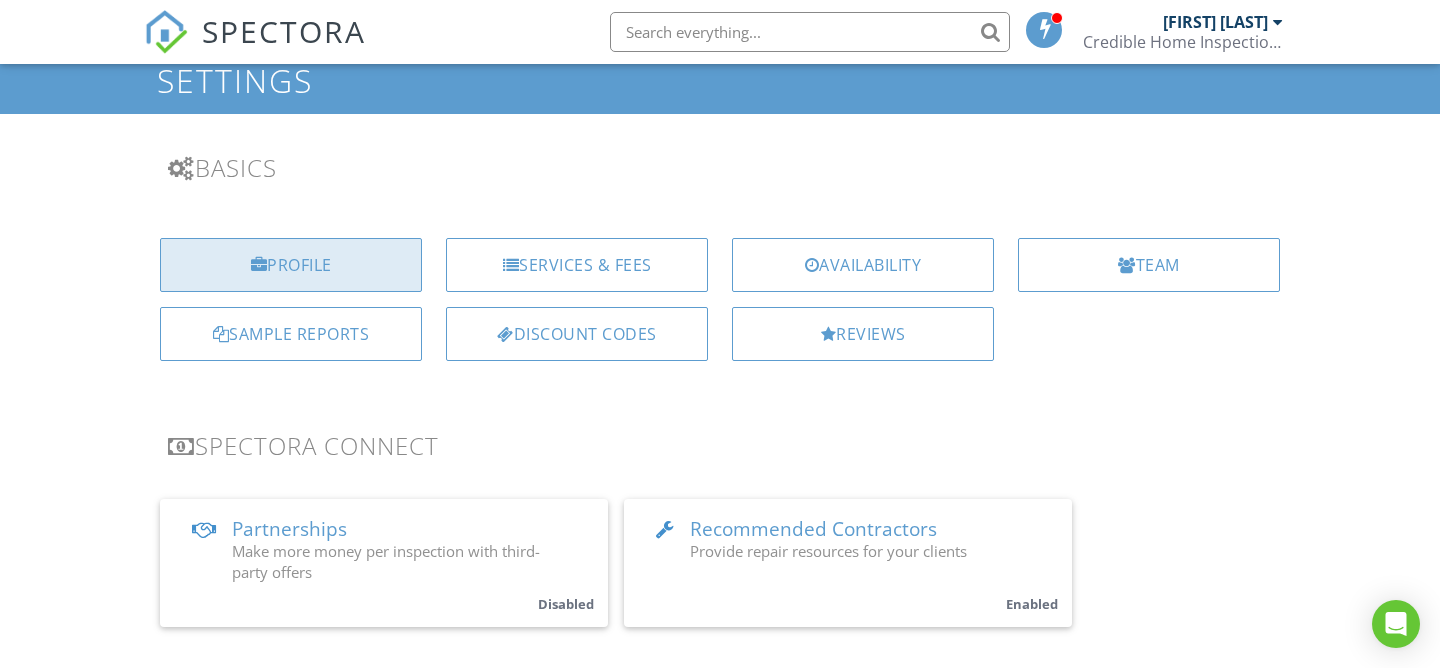 click on "Profile" at bounding box center (291, 265) 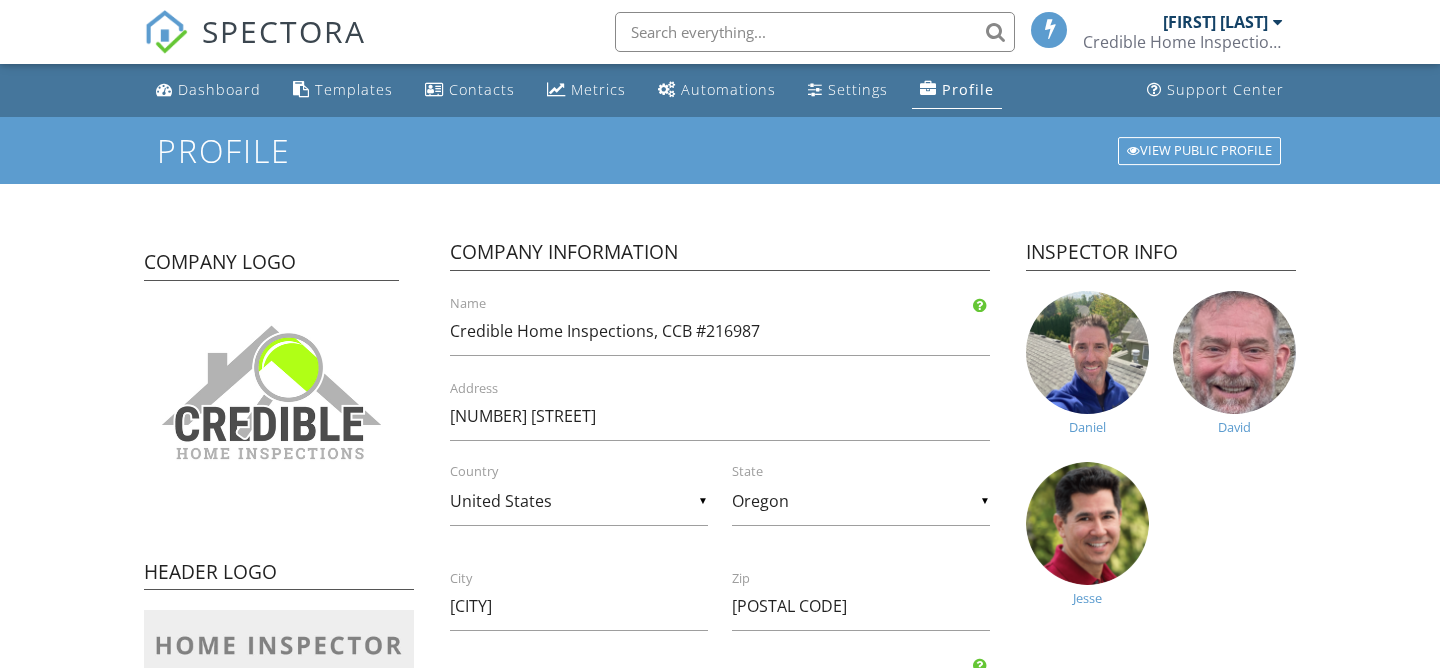 scroll, scrollTop: 0, scrollLeft: 0, axis: both 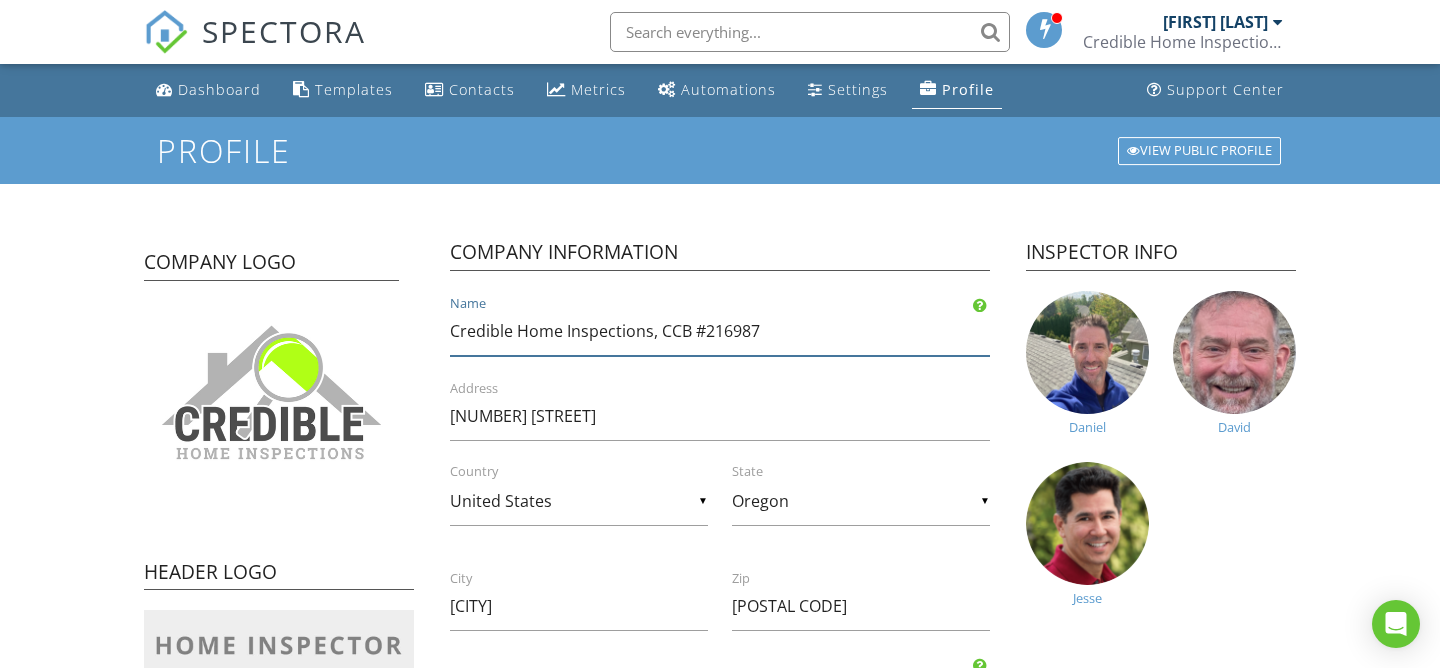drag, startPoint x: 775, startPoint y: 330, endPoint x: 710, endPoint y: 330, distance: 65 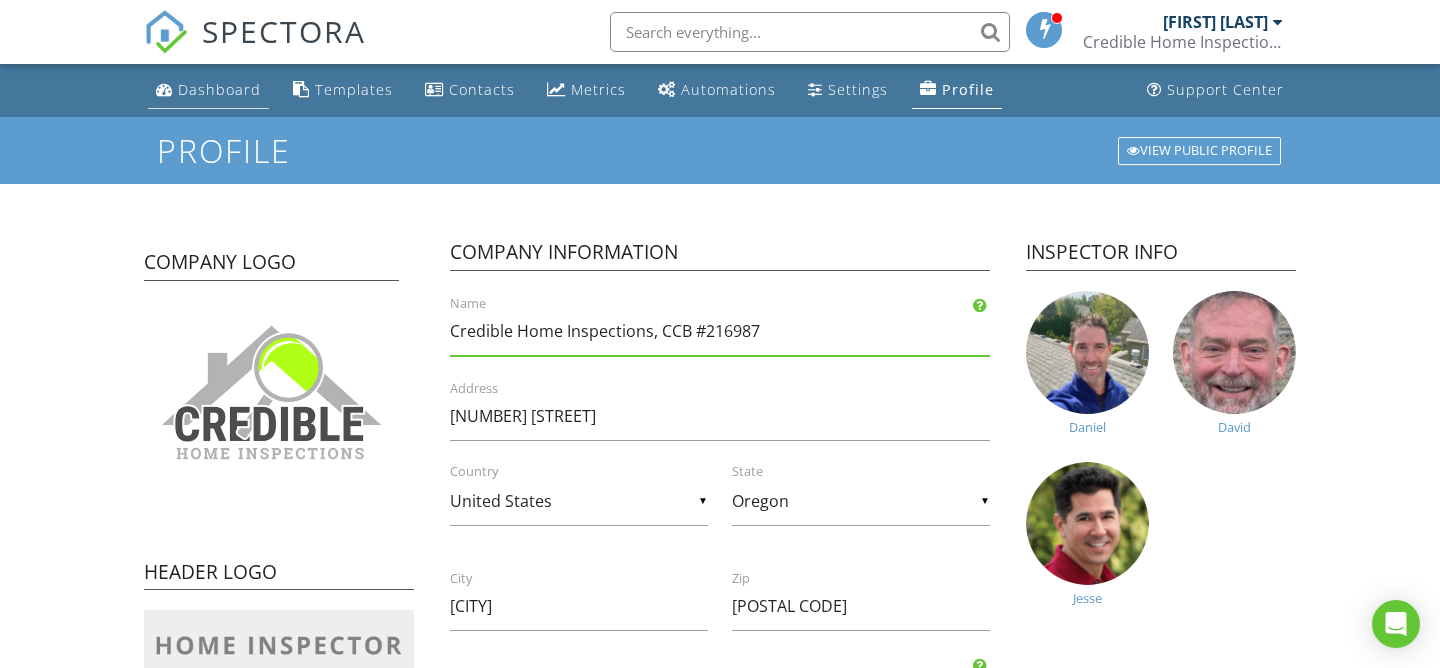 click on "Dashboard" at bounding box center [219, 89] 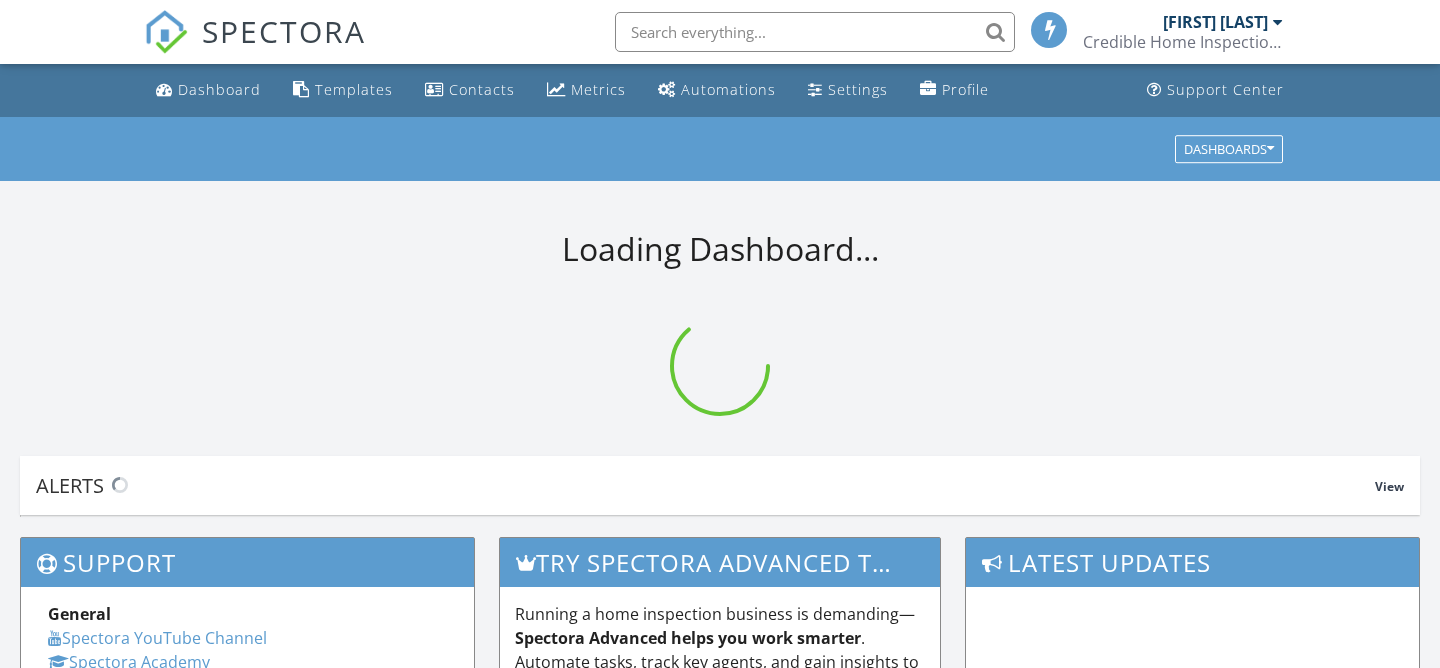 scroll, scrollTop: 0, scrollLeft: 0, axis: both 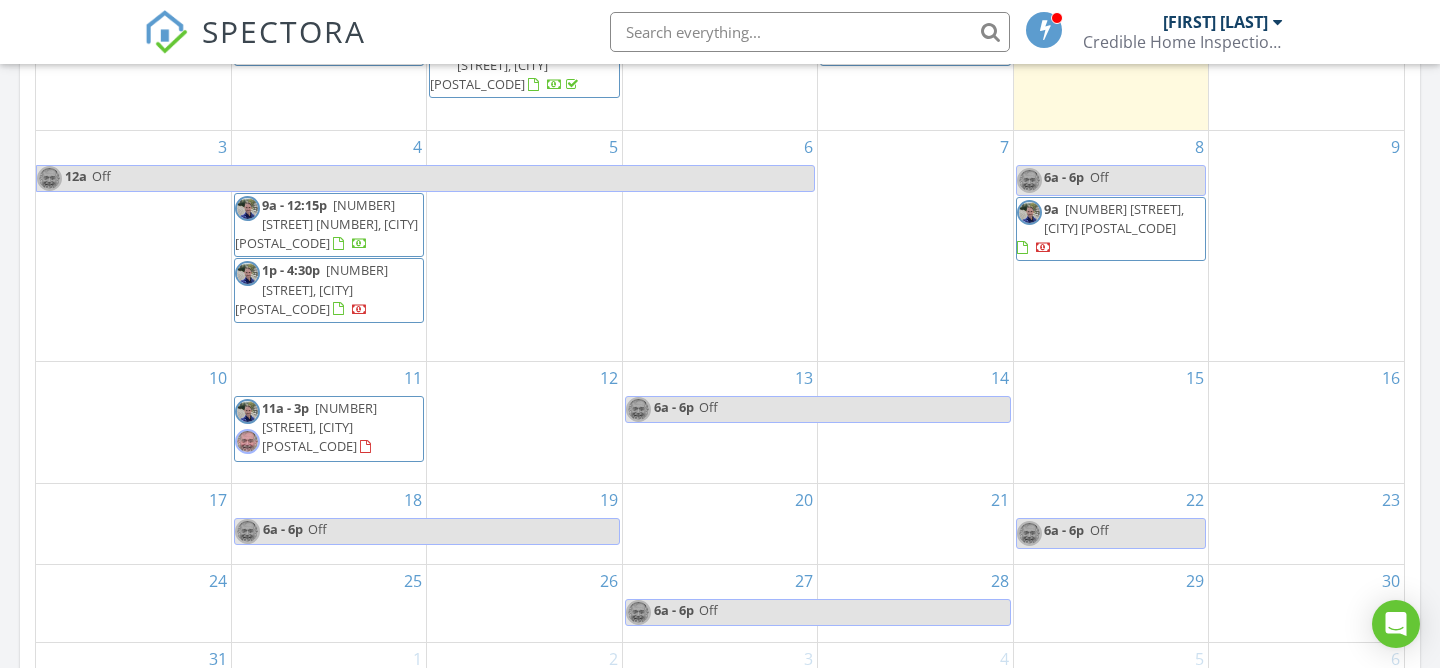 click on "18
6a - 6p
Off" at bounding box center (329, 524) 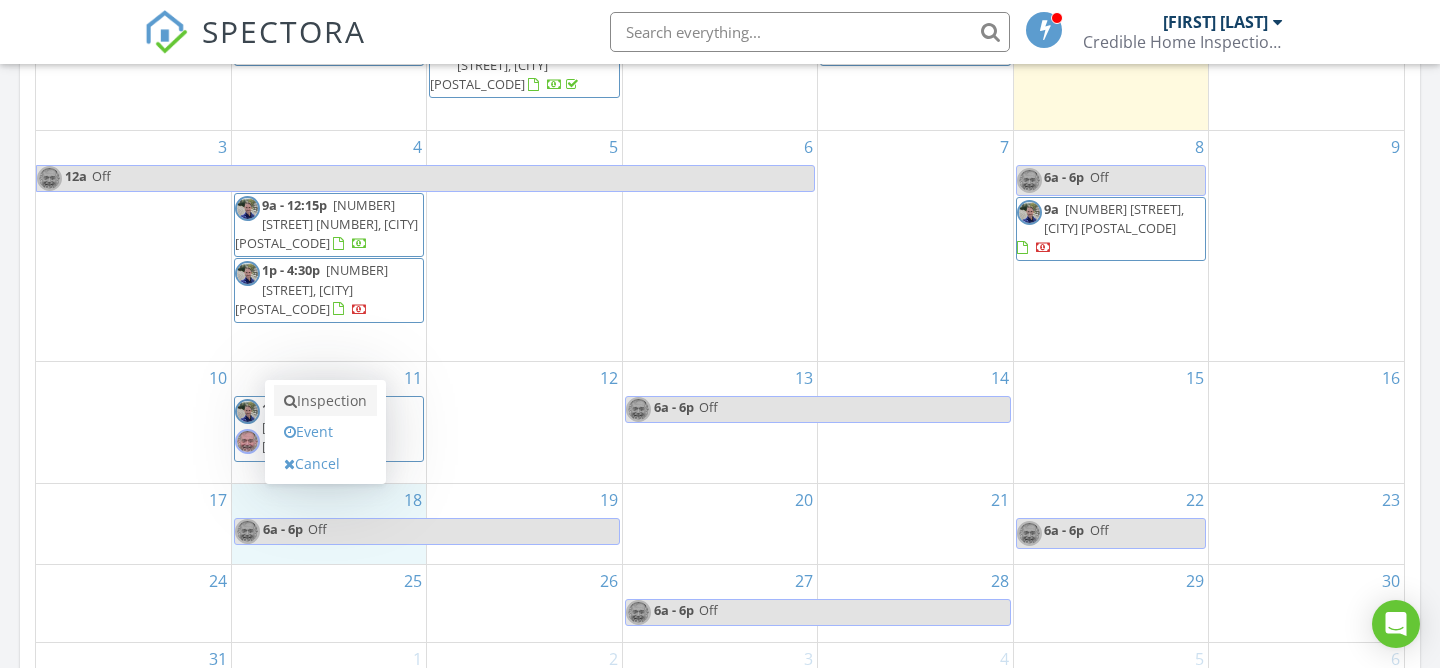 click on "Inspection" at bounding box center [325, 401] 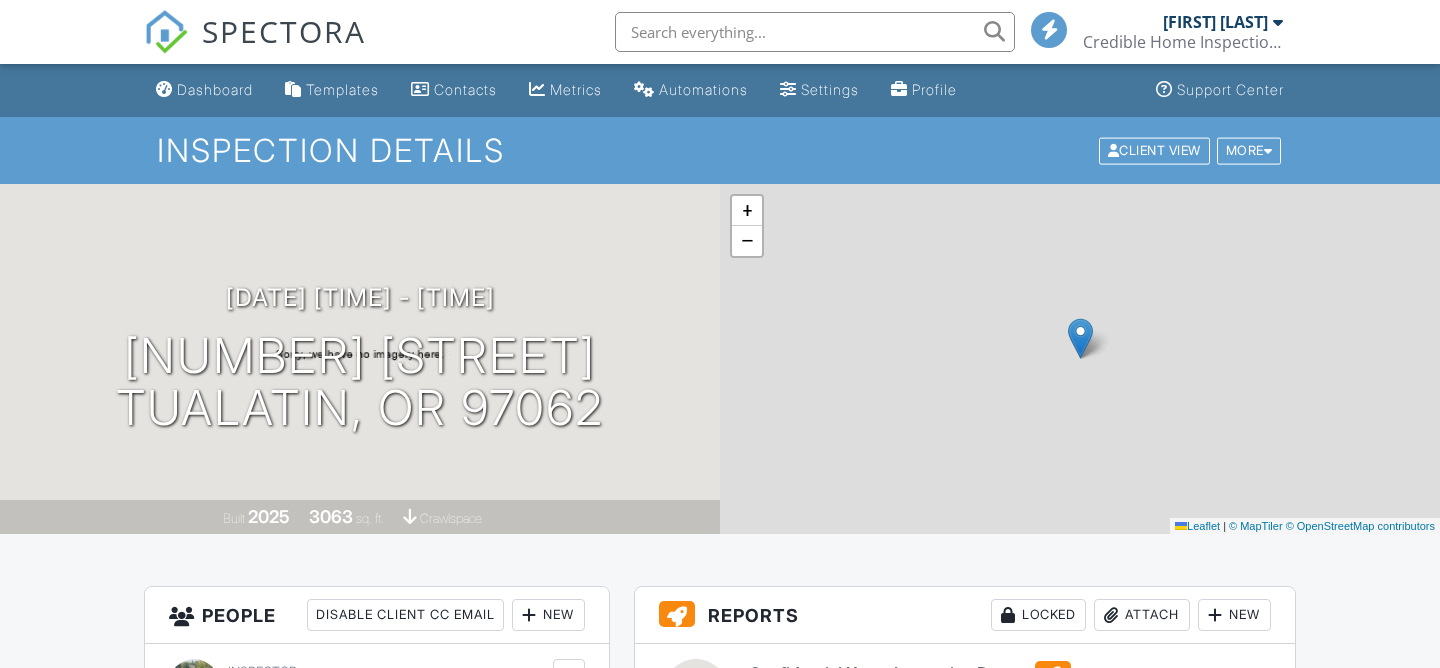 scroll, scrollTop: 0, scrollLeft: 0, axis: both 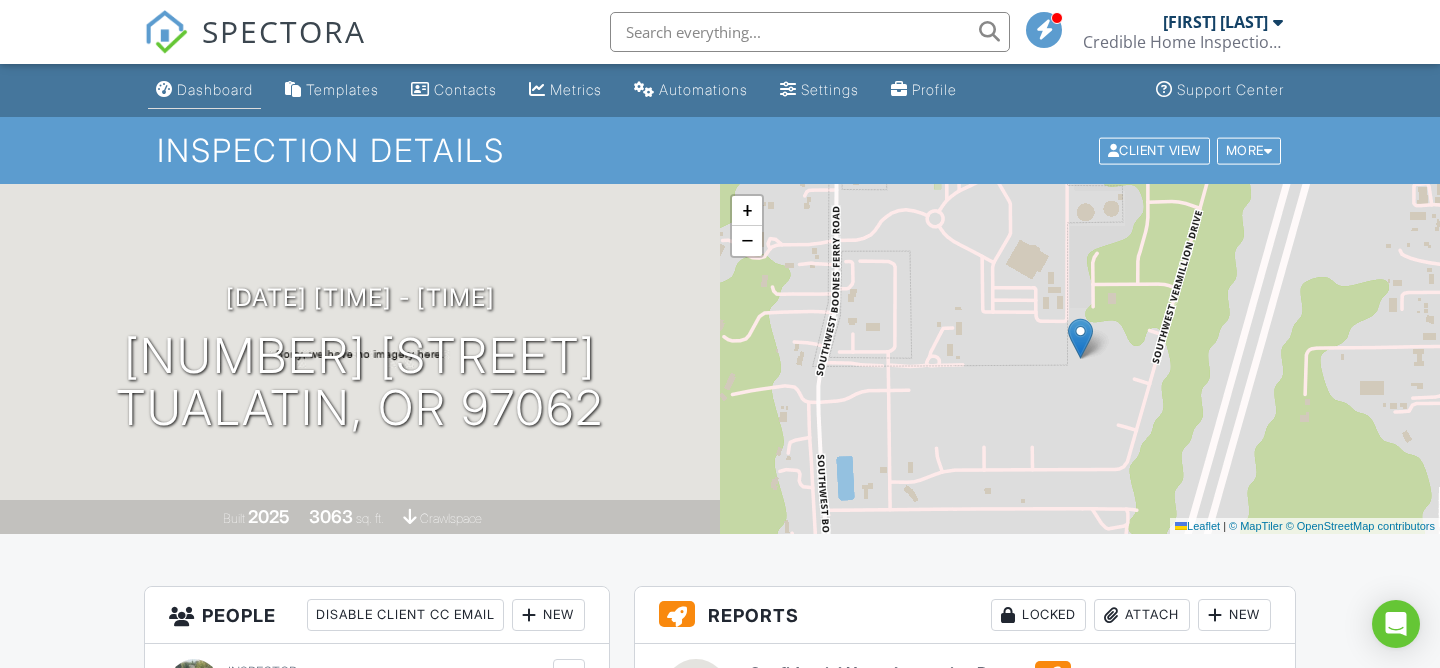 click on "Dashboard" at bounding box center (215, 89) 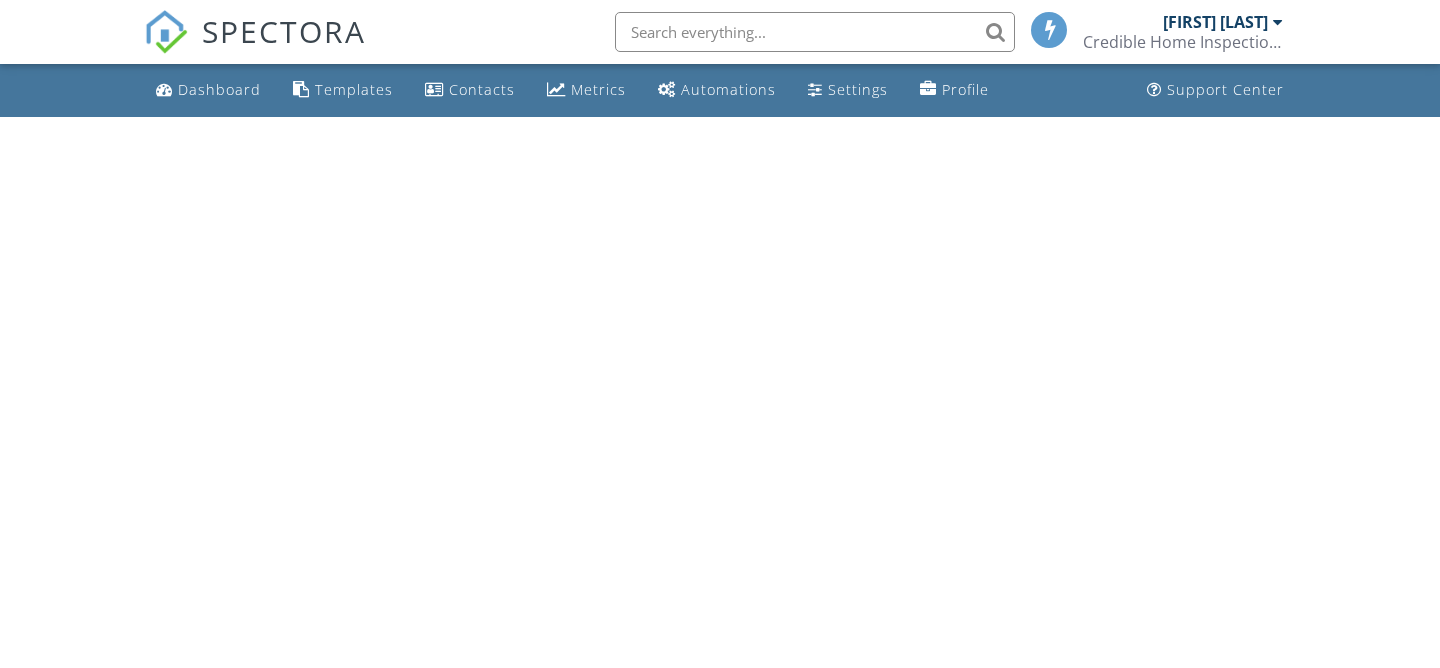 scroll, scrollTop: 0, scrollLeft: 0, axis: both 